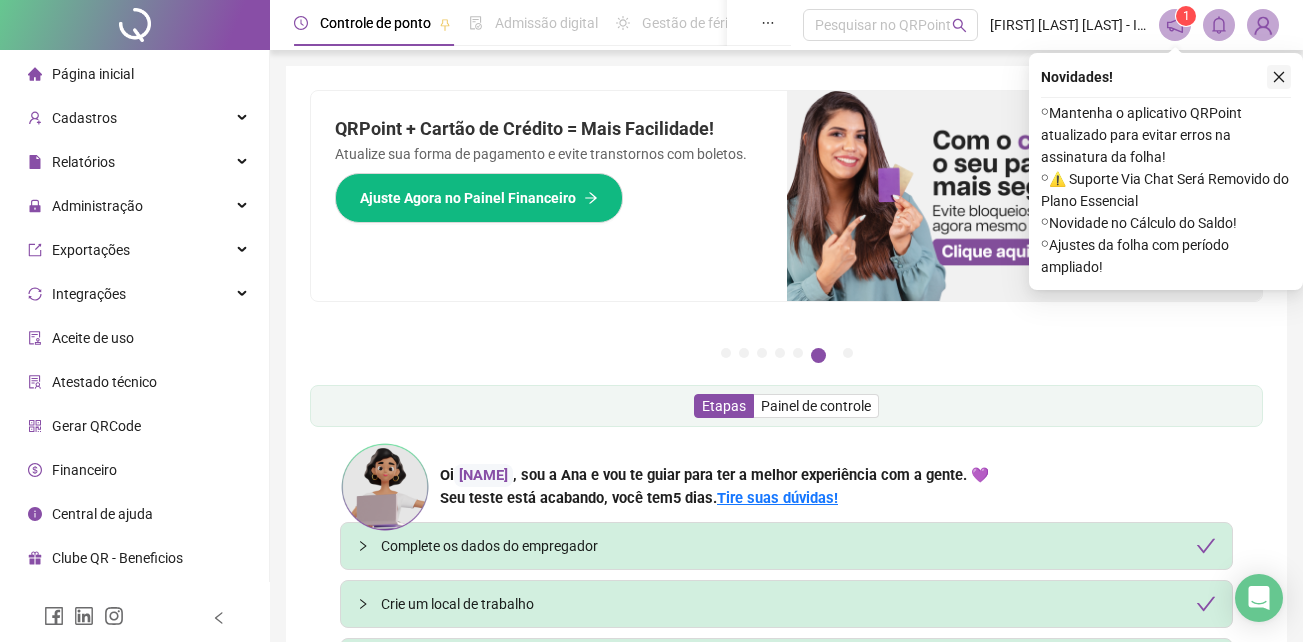 scroll, scrollTop: 0, scrollLeft: 0, axis: both 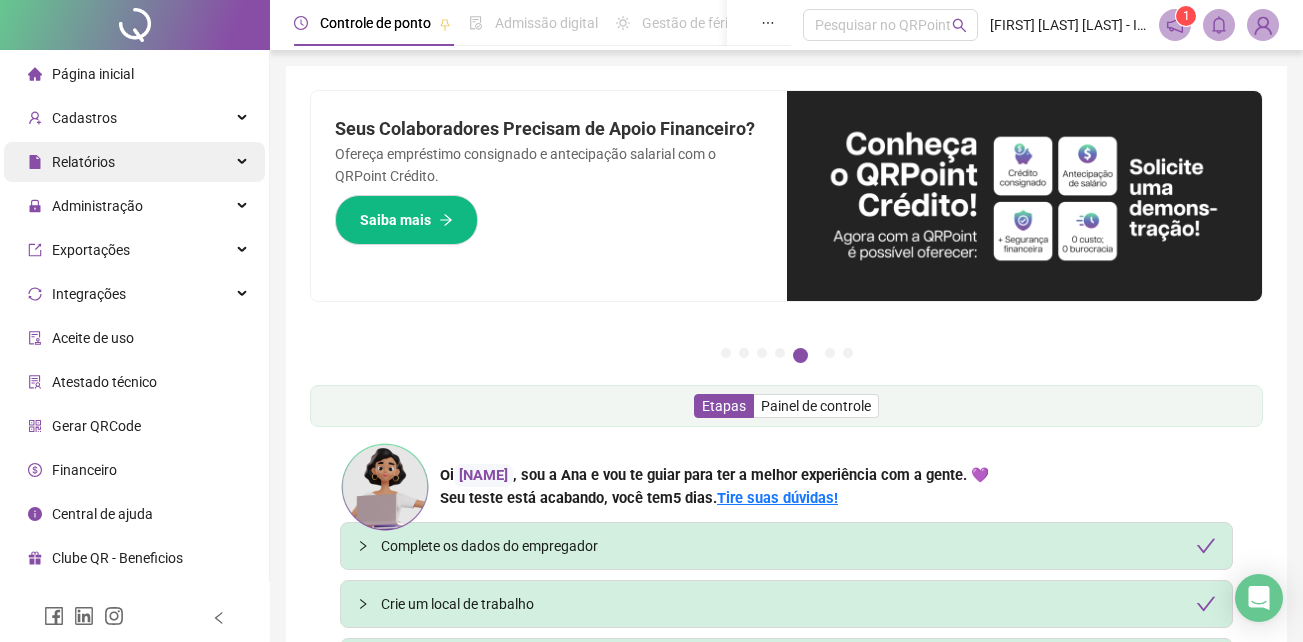 click on "Relatórios" at bounding box center [134, 162] 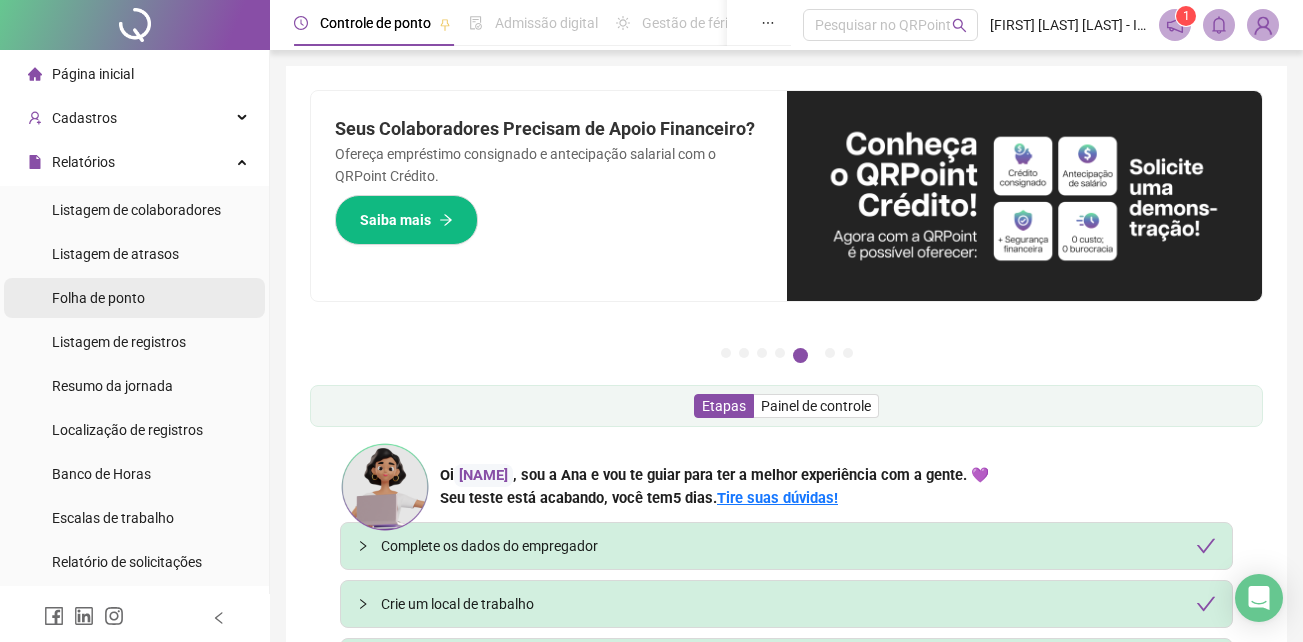 click on "Folha de ponto" at bounding box center (98, 298) 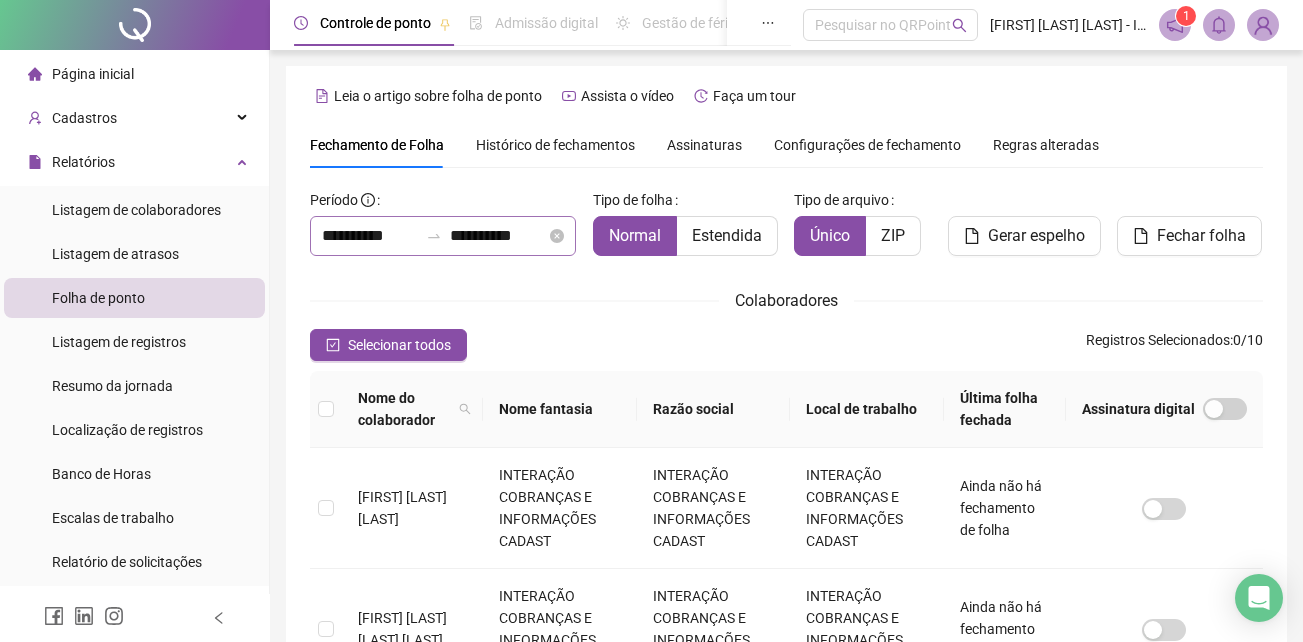 type on "**********" 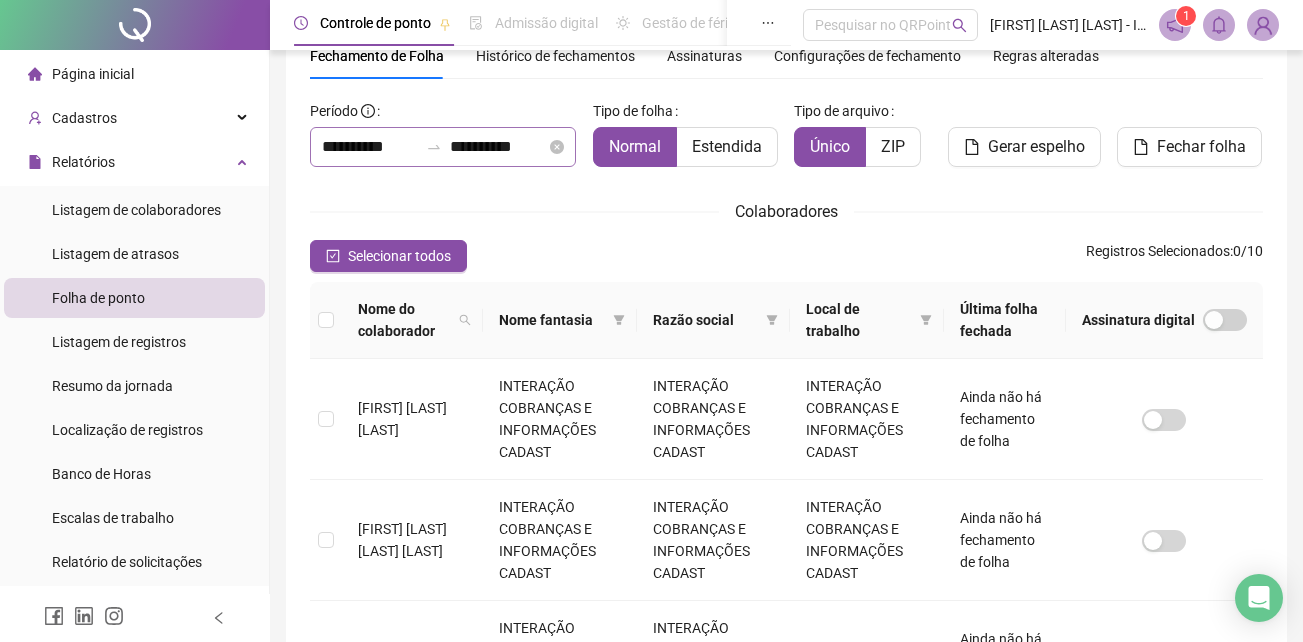 click on "**********" at bounding box center [443, 147] 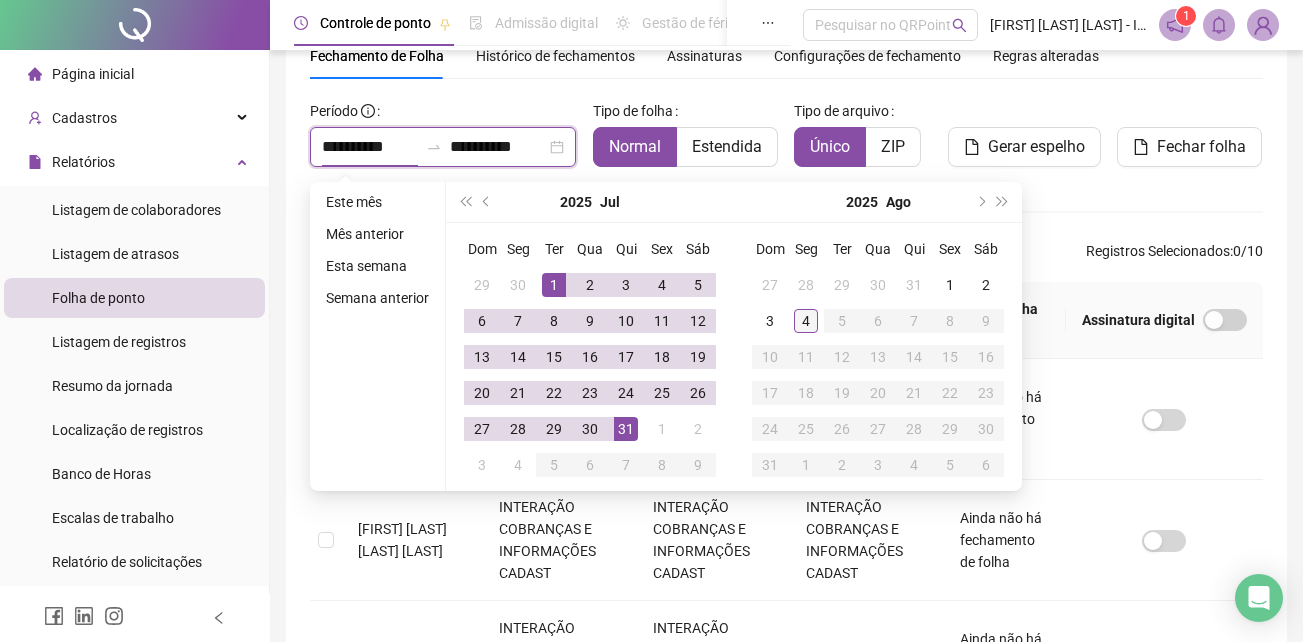 type on "**********" 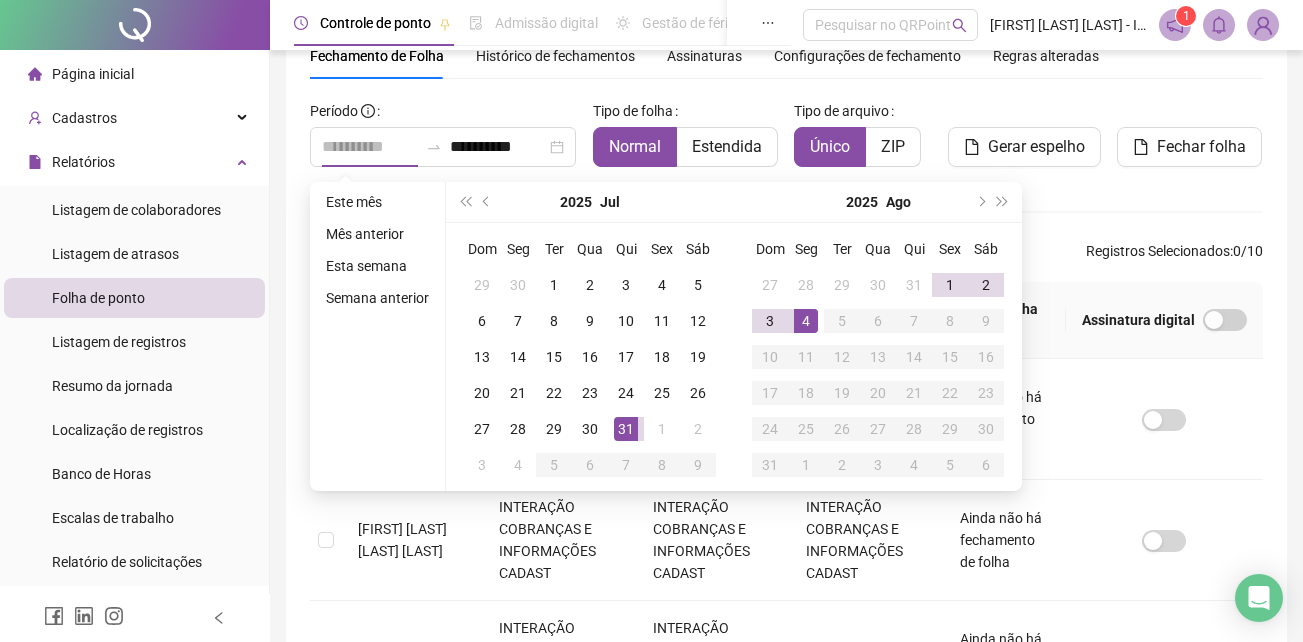 click on "4" at bounding box center [806, 321] 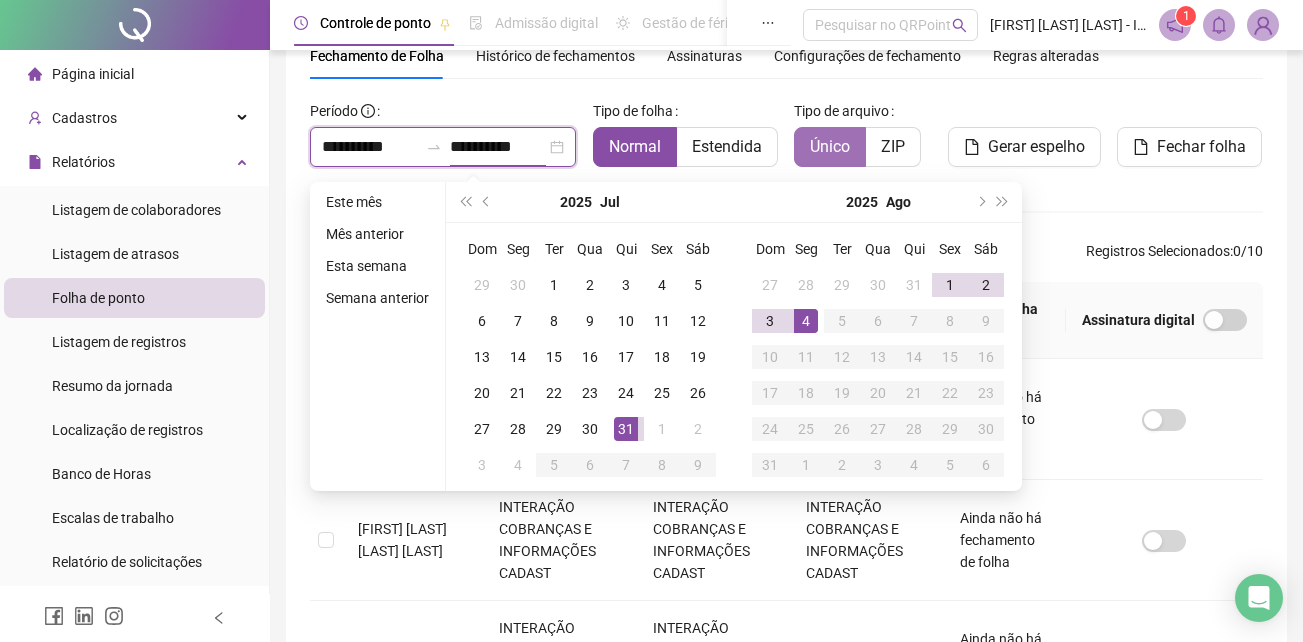 type on "**********" 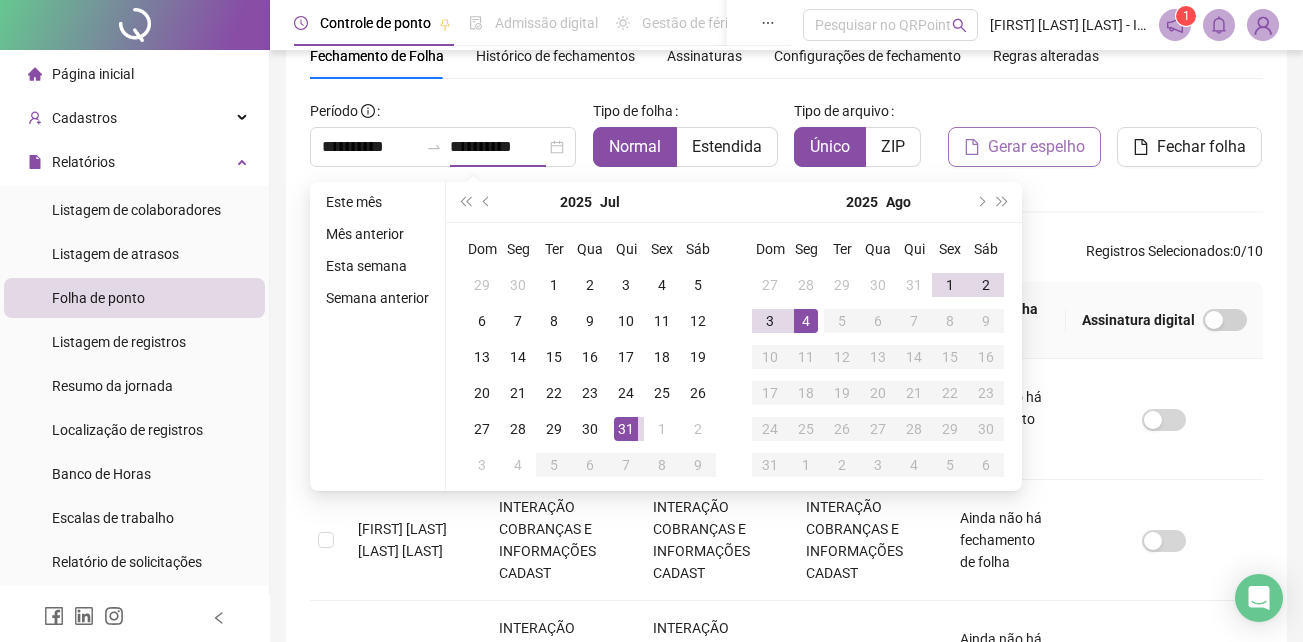 click on "Gerar espelho" at bounding box center (1036, 147) 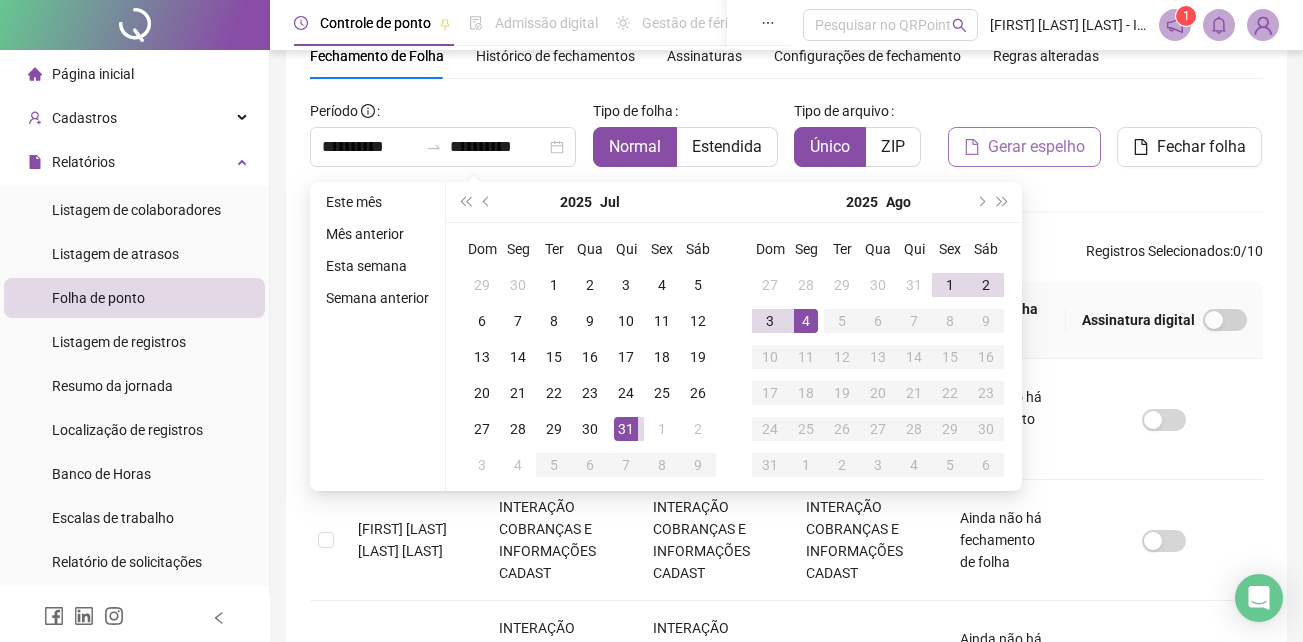 type on "**********" 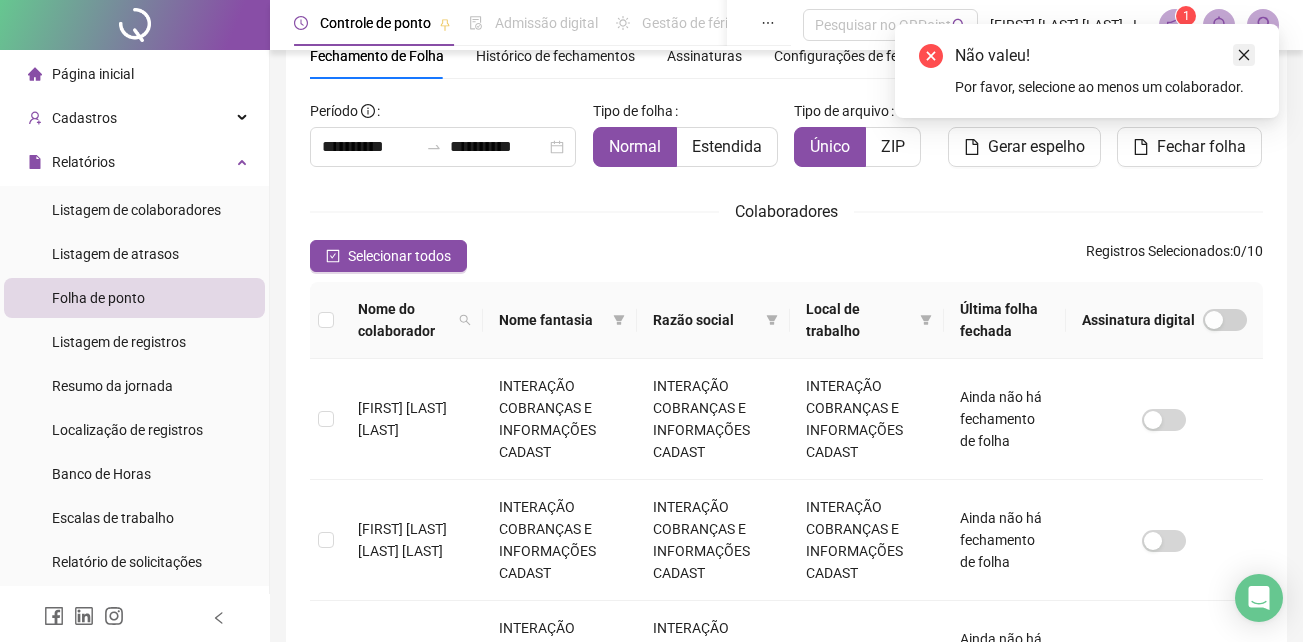 click 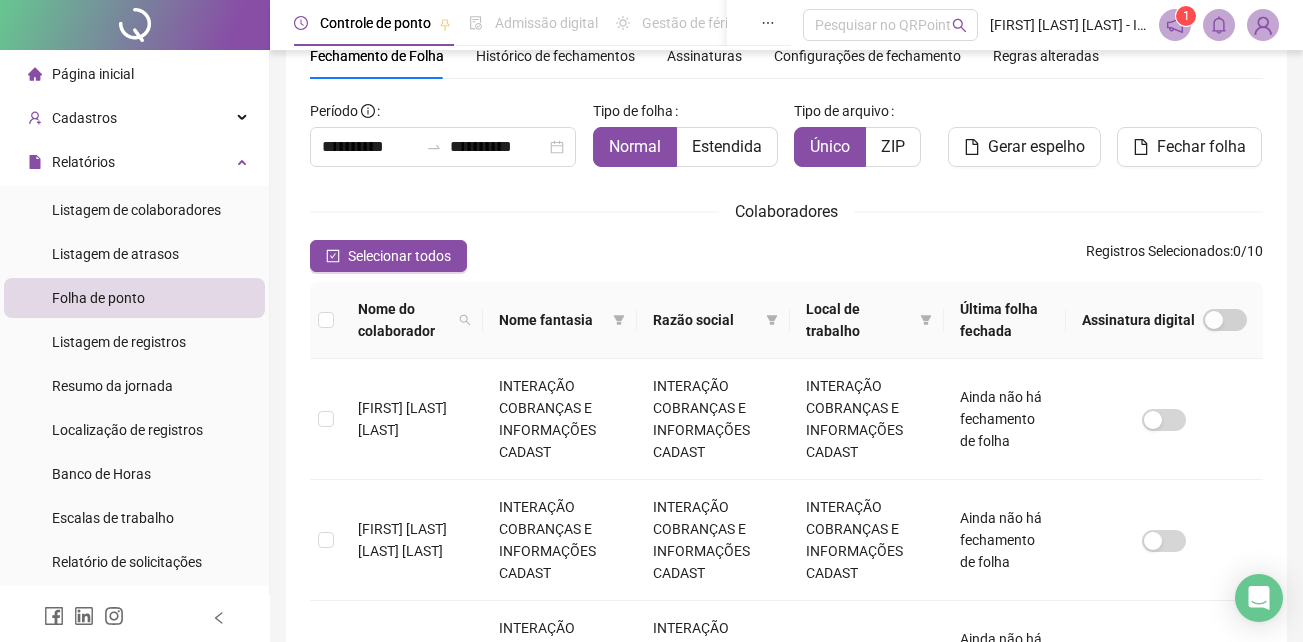 click at bounding box center [326, 320] 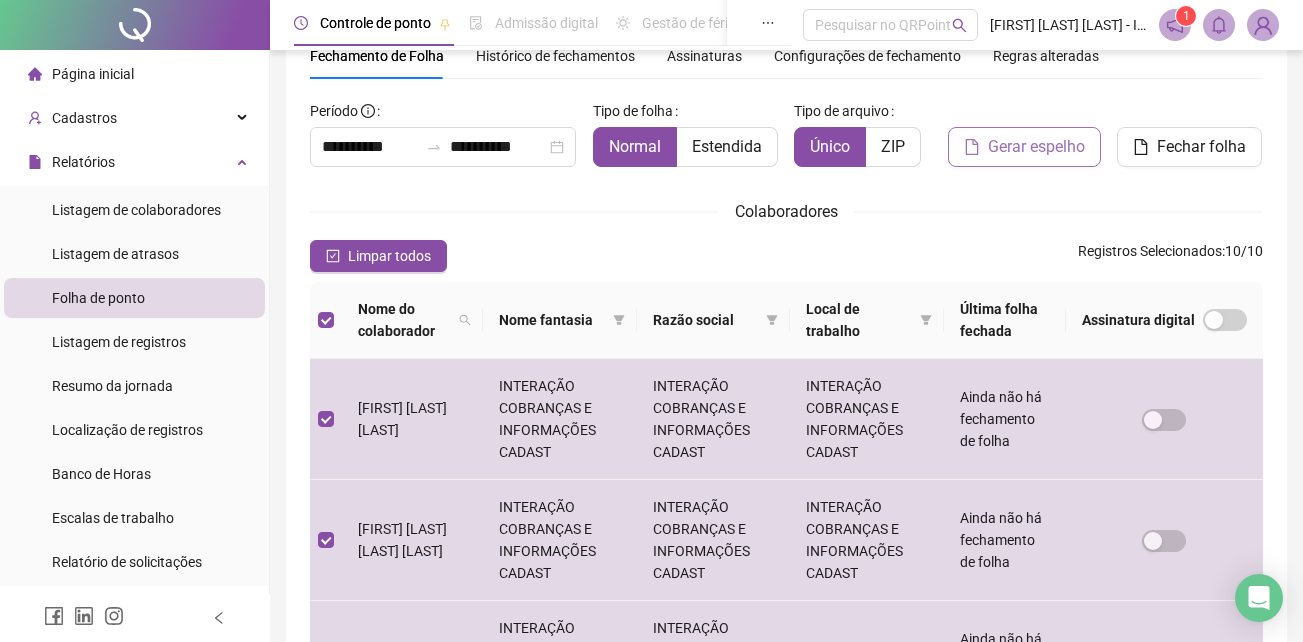 click on "Gerar espelho" at bounding box center [1036, 147] 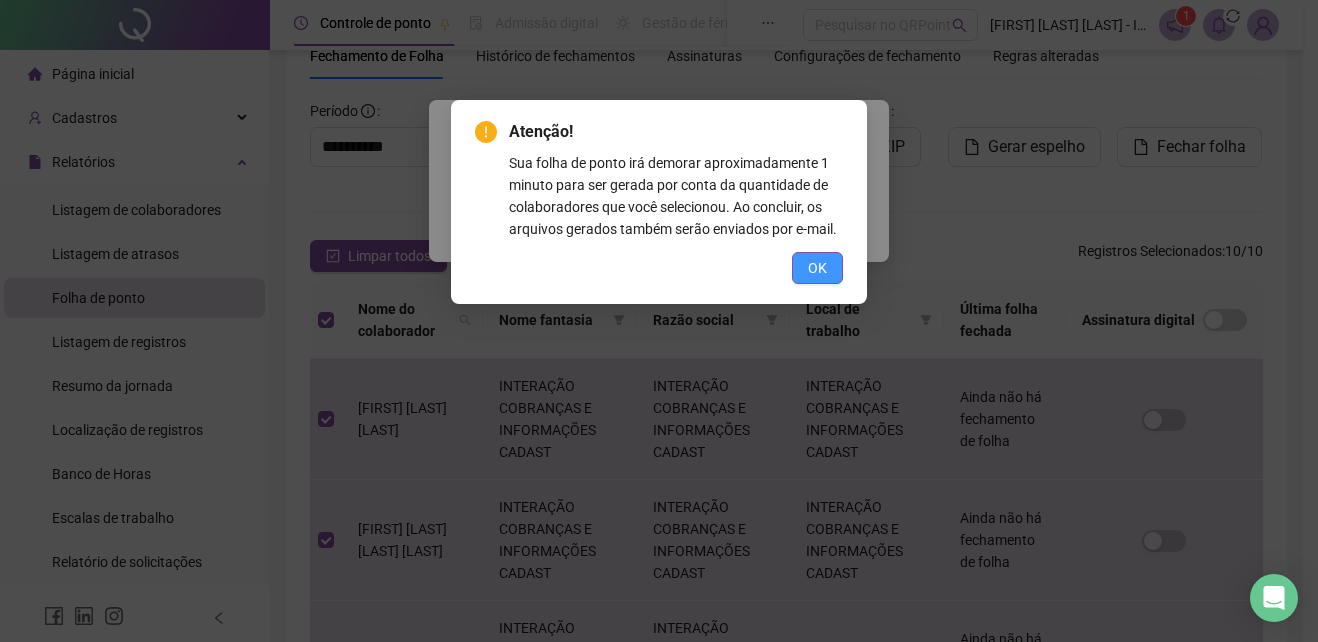 click on "OK" at bounding box center [817, 268] 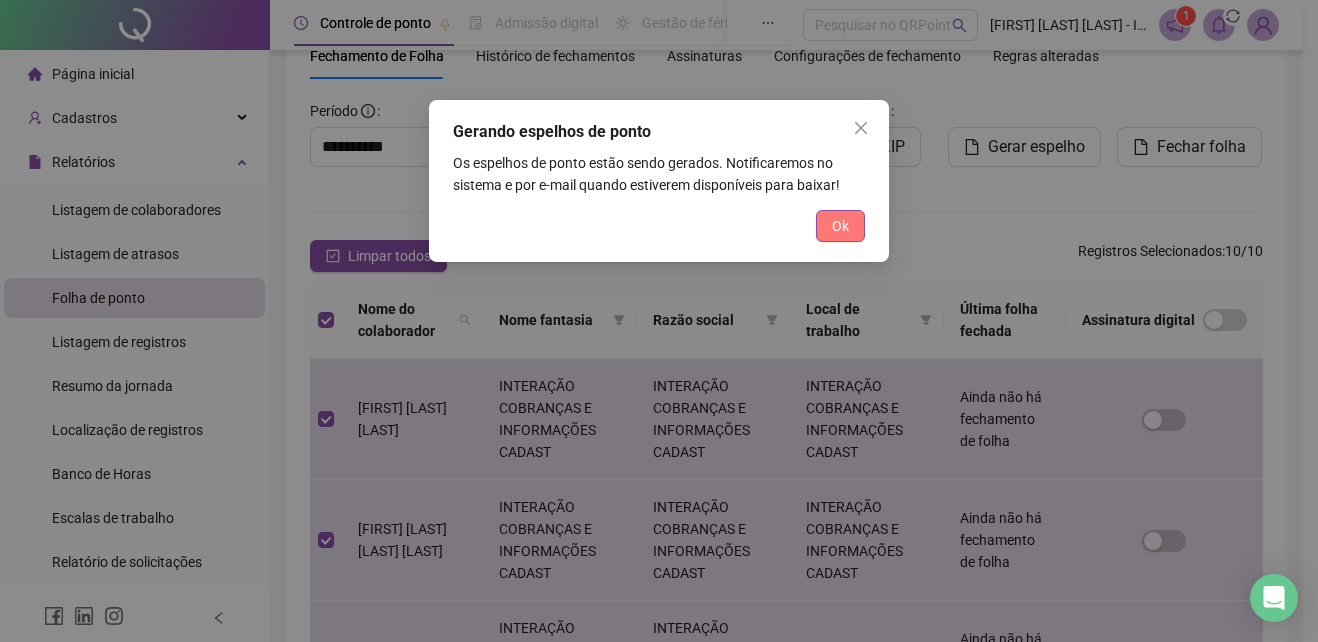 click on "Ok" at bounding box center (840, 226) 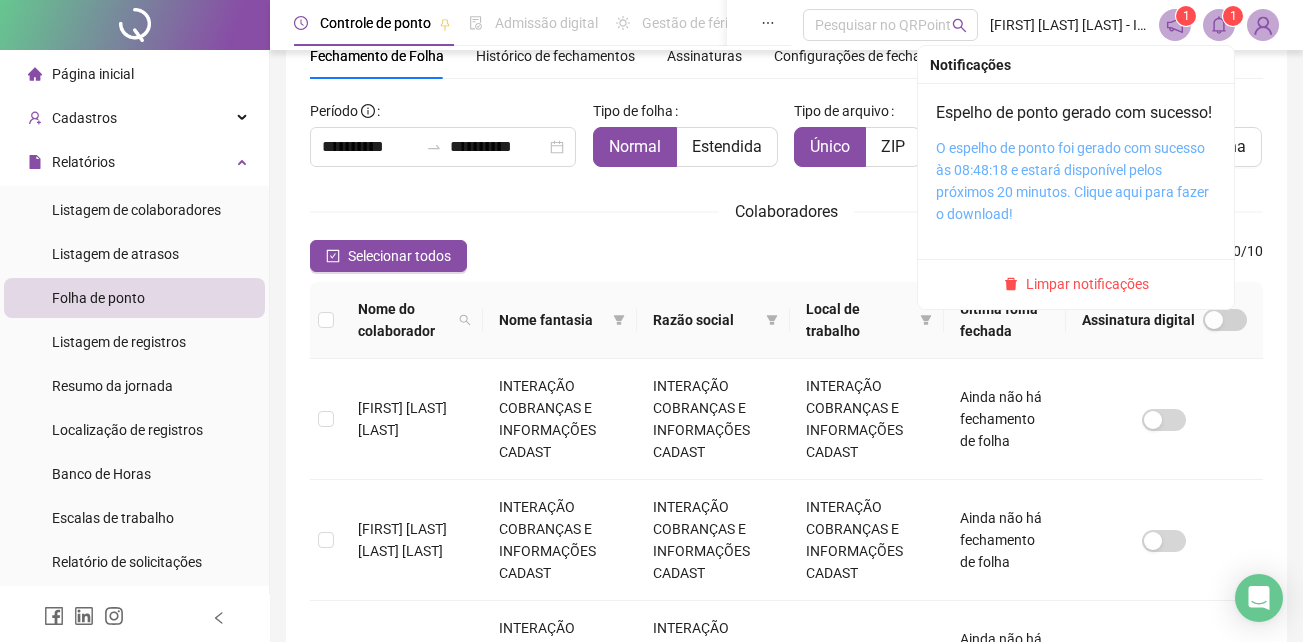 click on "O espelho de ponto foi gerado com sucesso às 08:48:18 e estará disponível pelos próximos 20 minutos.
Clique aqui para fazer o download!" at bounding box center (1072, 181) 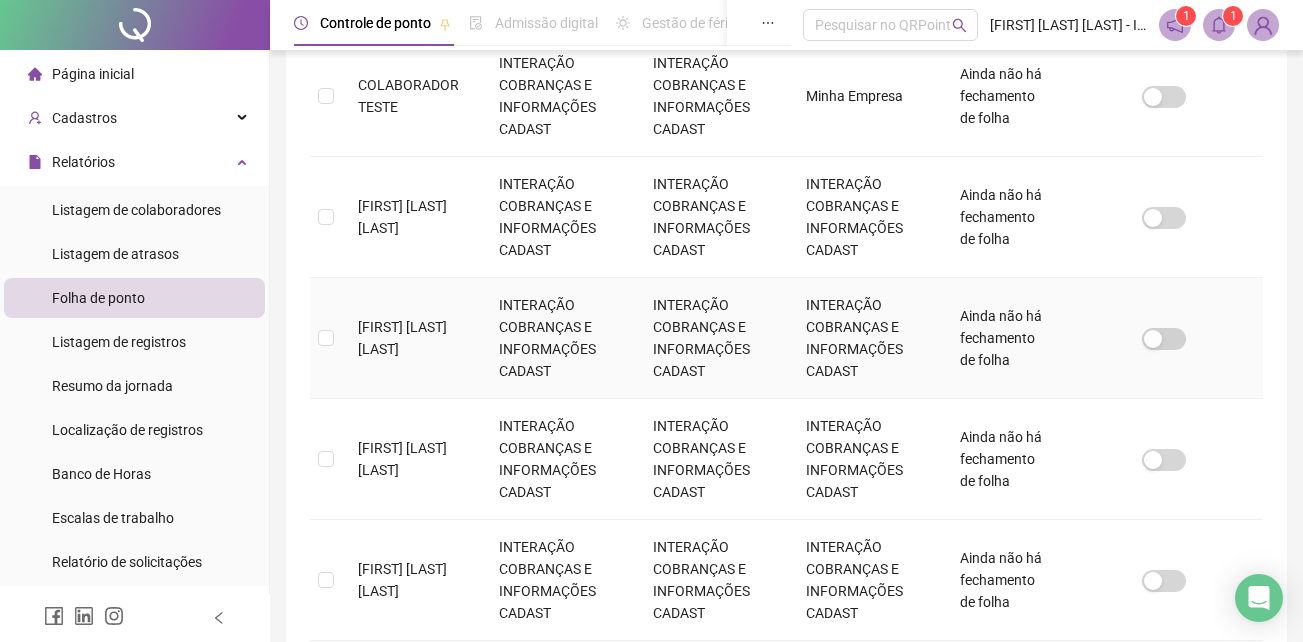 scroll, scrollTop: 689, scrollLeft: 0, axis: vertical 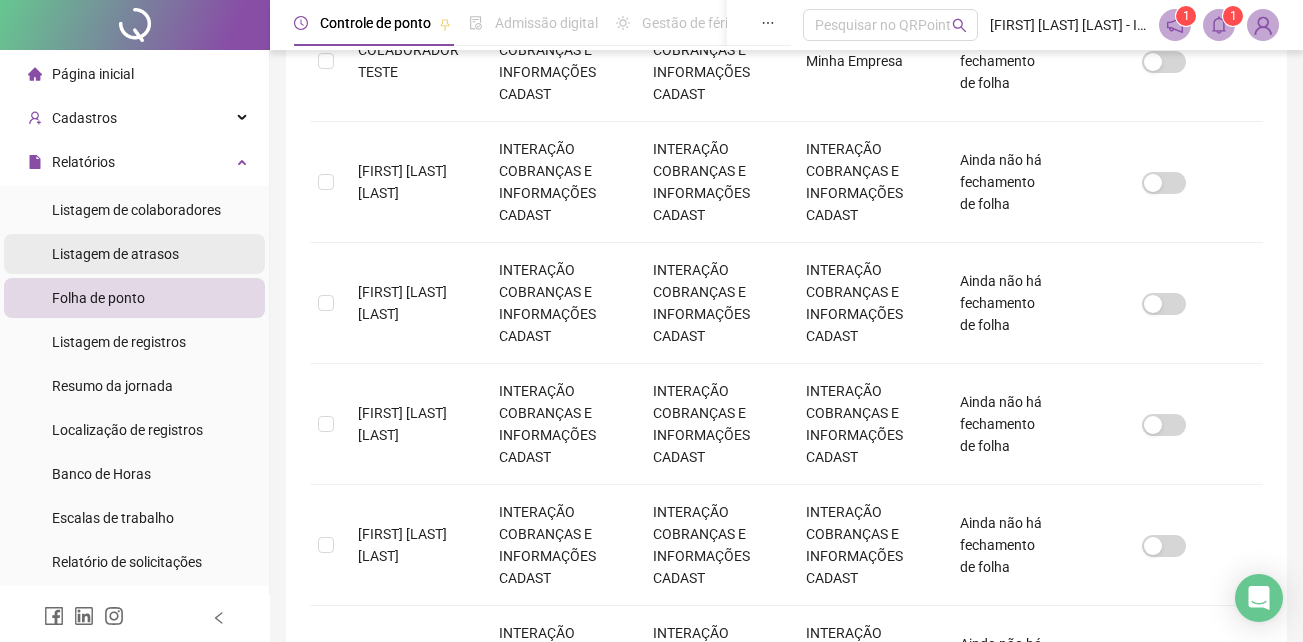 click on "Listagem de atrasos" at bounding box center (115, 254) 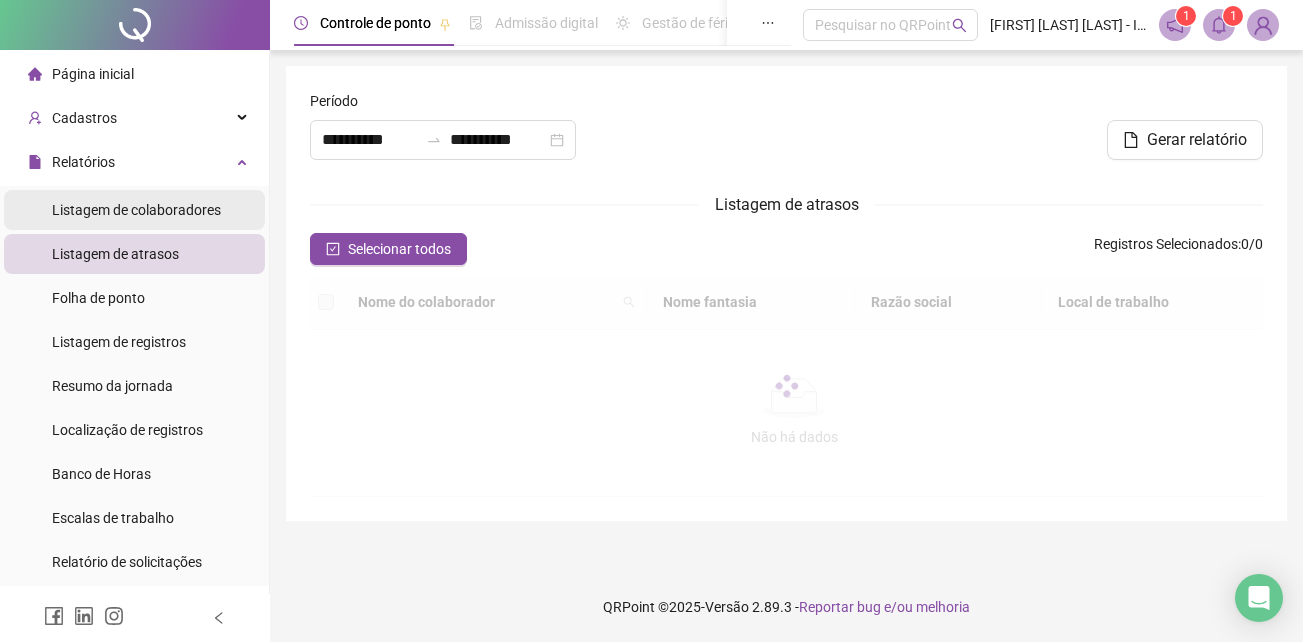 scroll, scrollTop: 0, scrollLeft: 0, axis: both 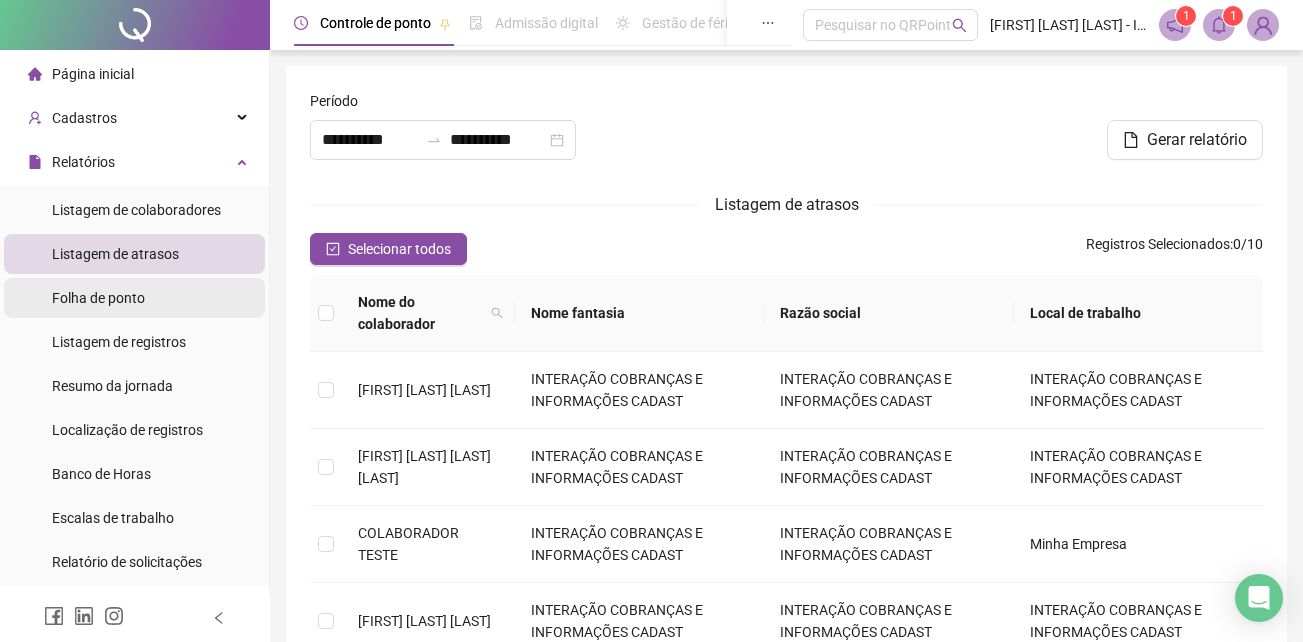 click on "Folha de ponto" at bounding box center (98, 298) 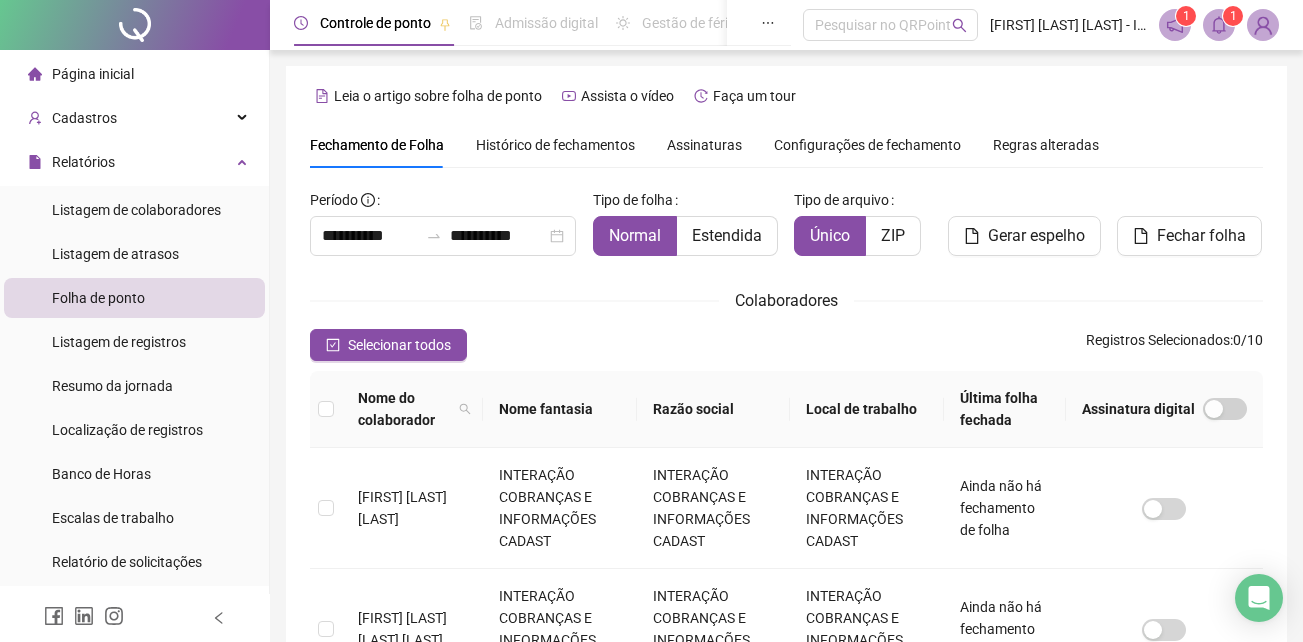 type on "**********" 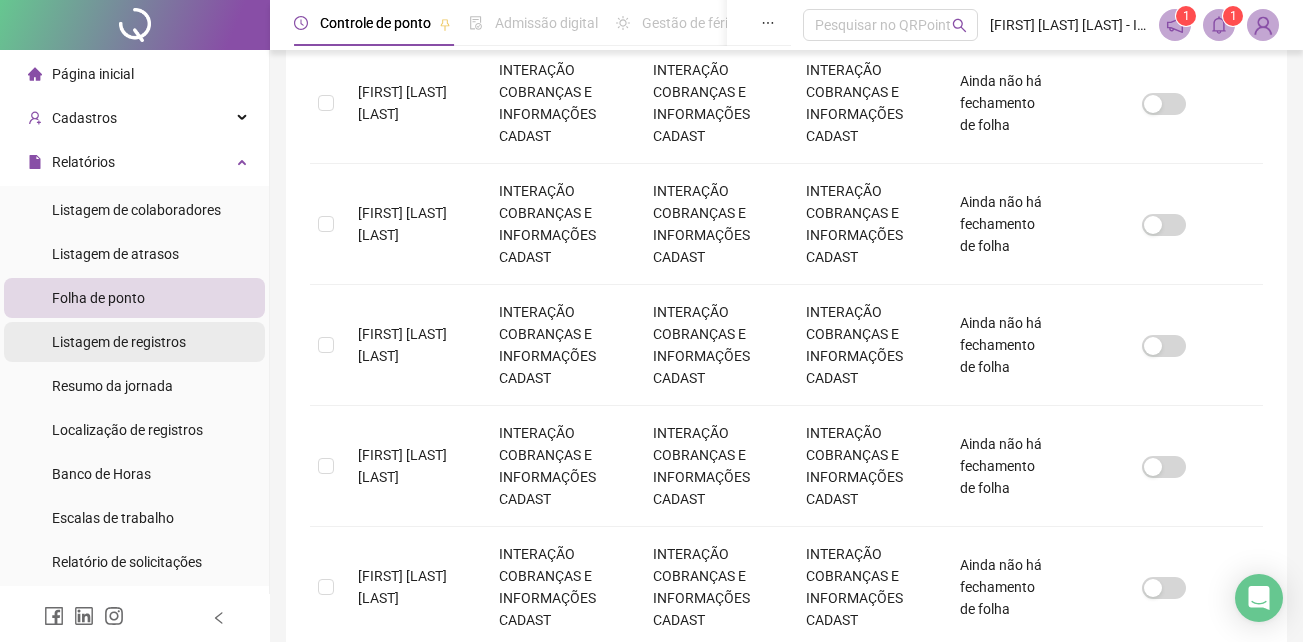 scroll, scrollTop: 89, scrollLeft: 0, axis: vertical 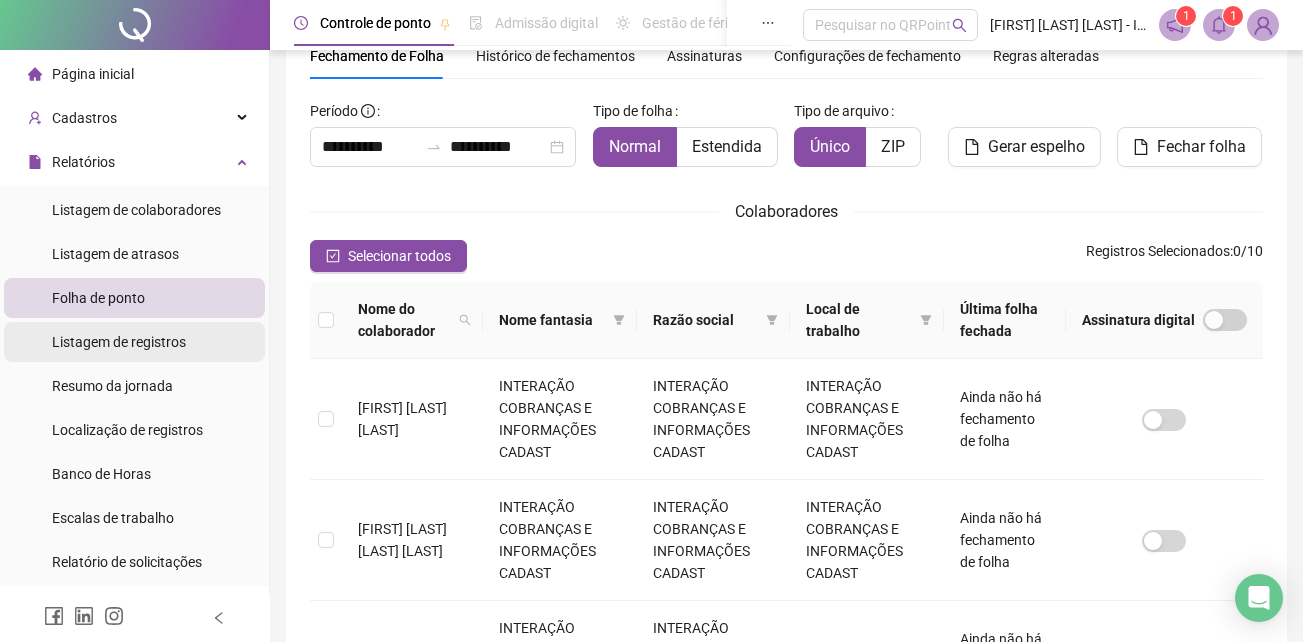 click on "Listagem de registros" at bounding box center (119, 342) 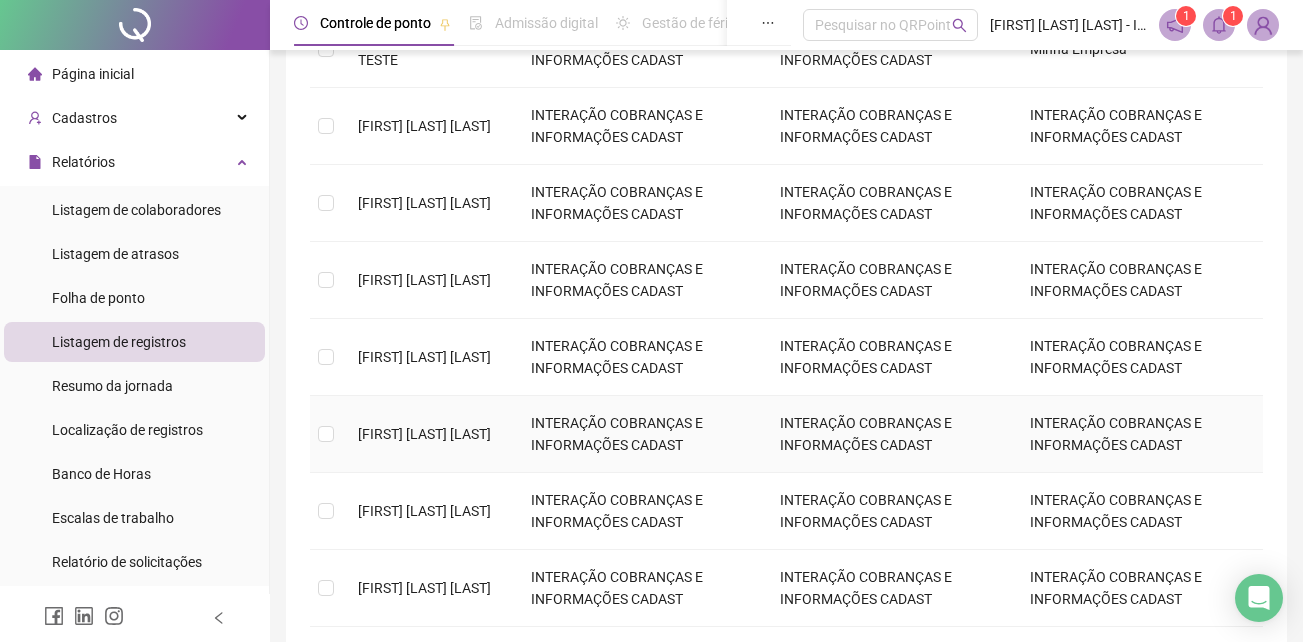 scroll, scrollTop: 500, scrollLeft: 0, axis: vertical 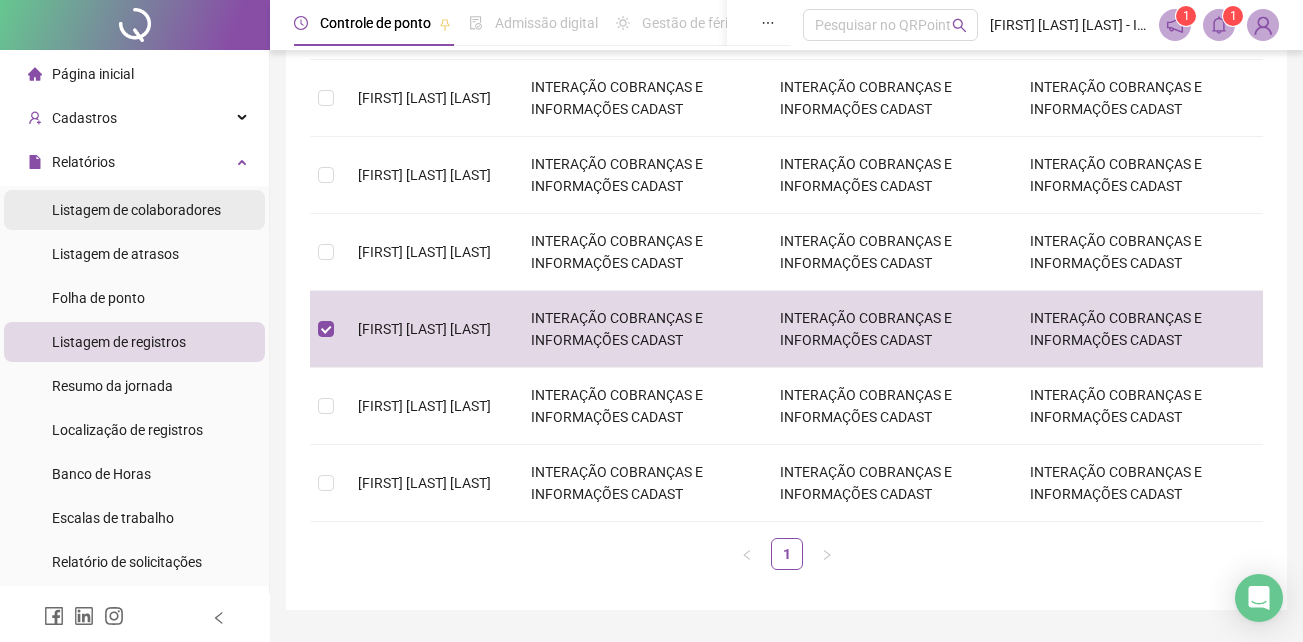 click on "Listagem de colaboradores" at bounding box center [136, 210] 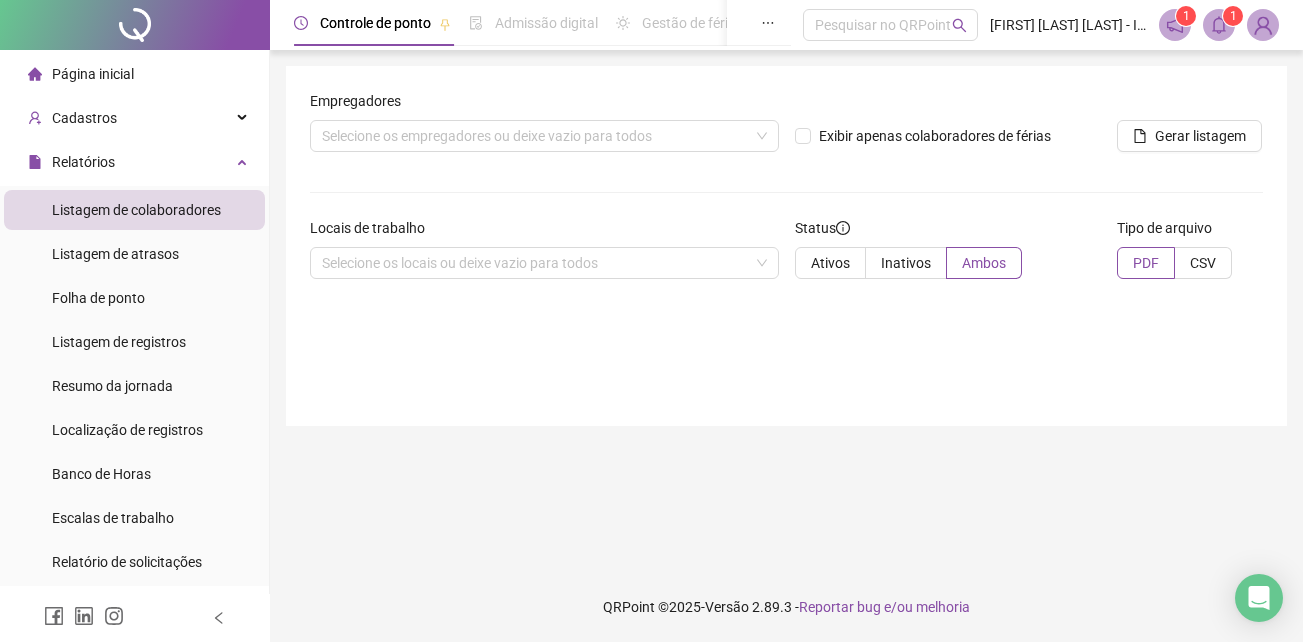 scroll, scrollTop: 0, scrollLeft: 0, axis: both 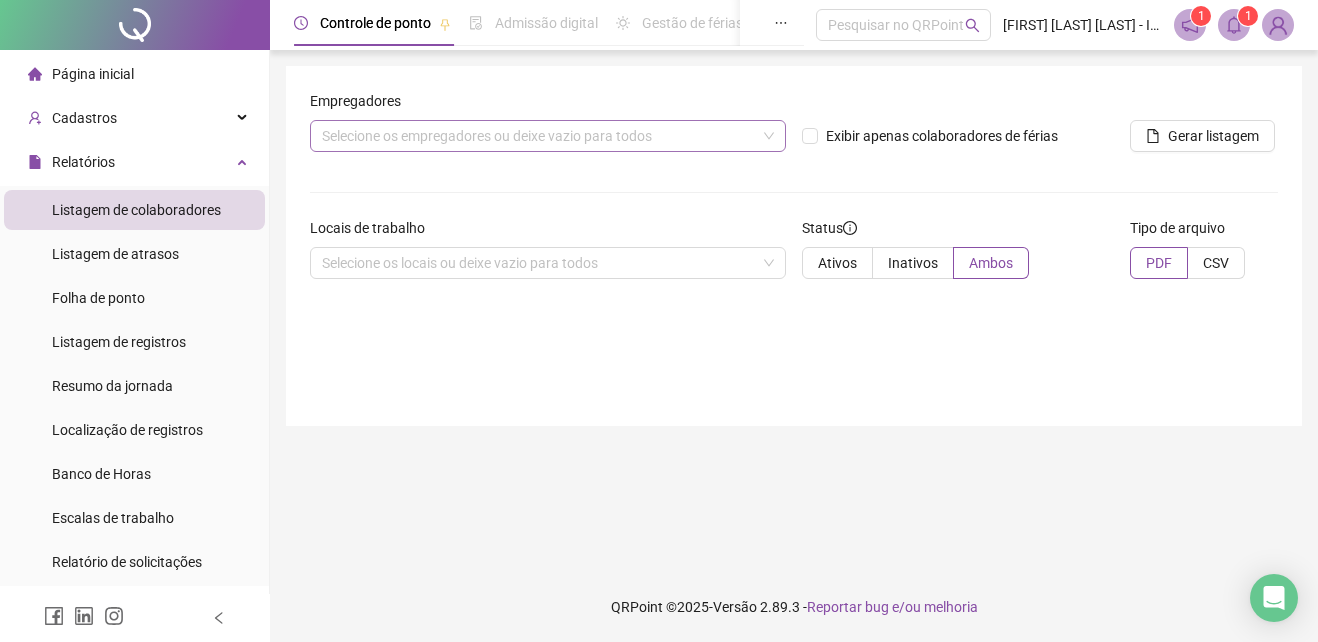 click on "Selecione os empregadores ou deixe vazio para todos" at bounding box center (548, 136) 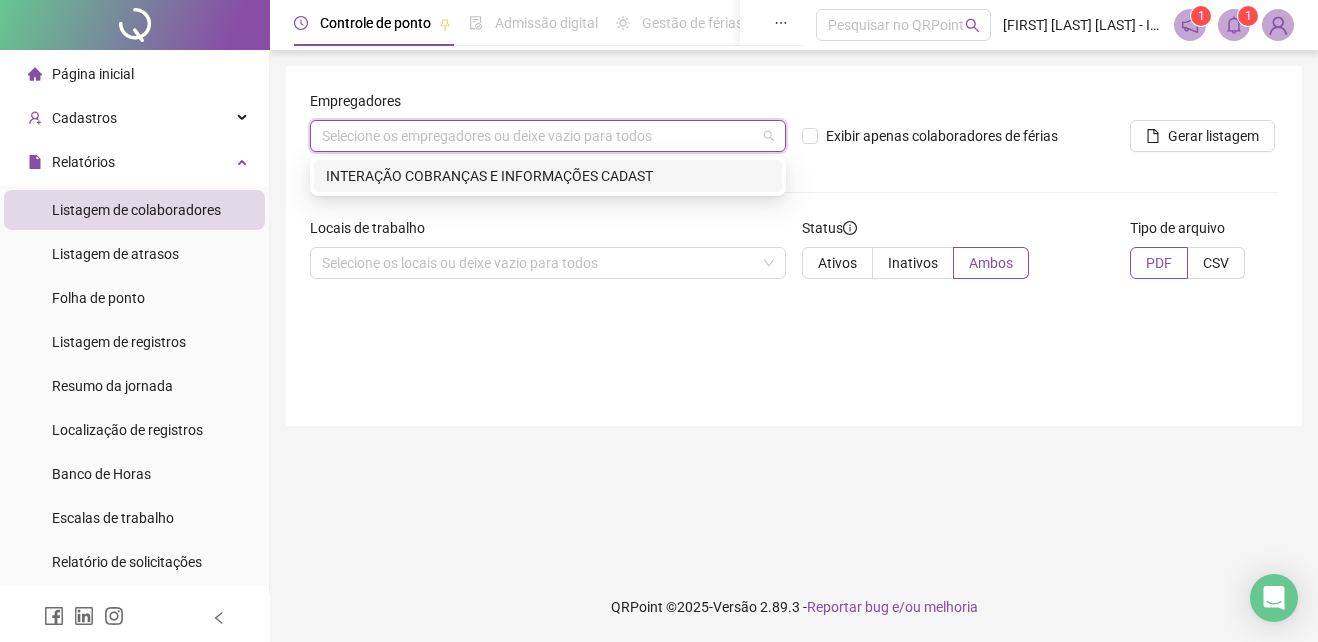 click on "INTERAÇÃO COBRANÇAS E INFORMAÇÕES CADAST" at bounding box center [548, 176] 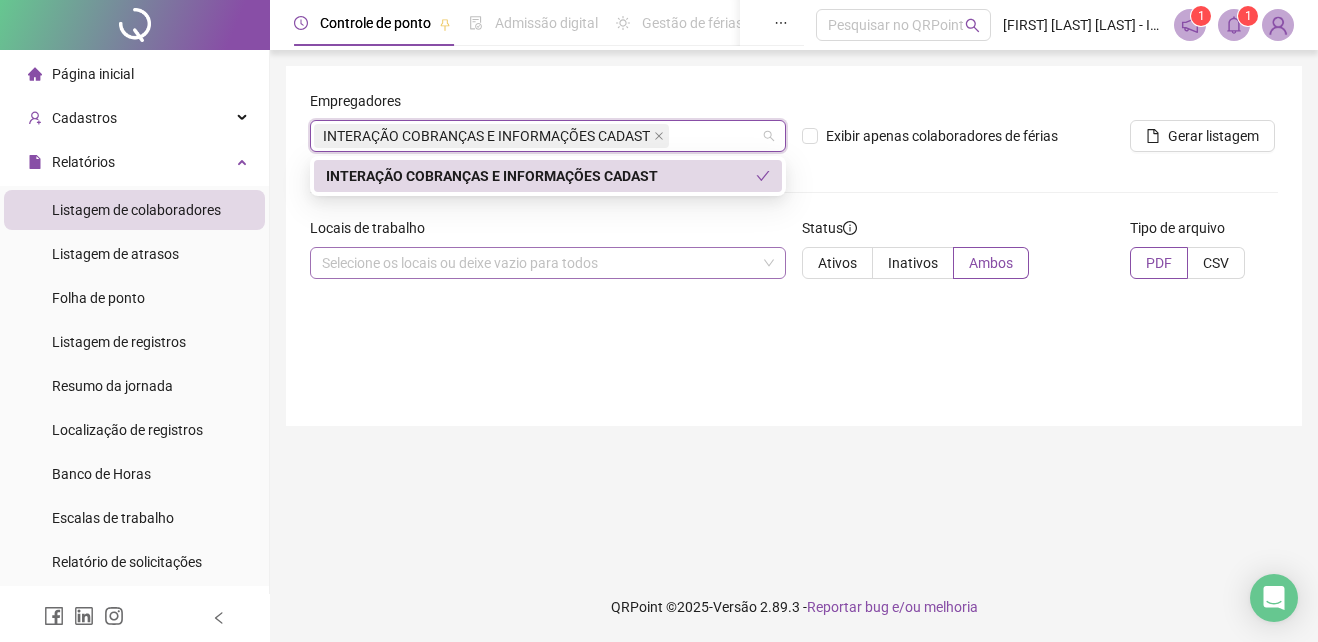 click on "Selecione os locais ou deixe vazio para todos" at bounding box center (548, 263) 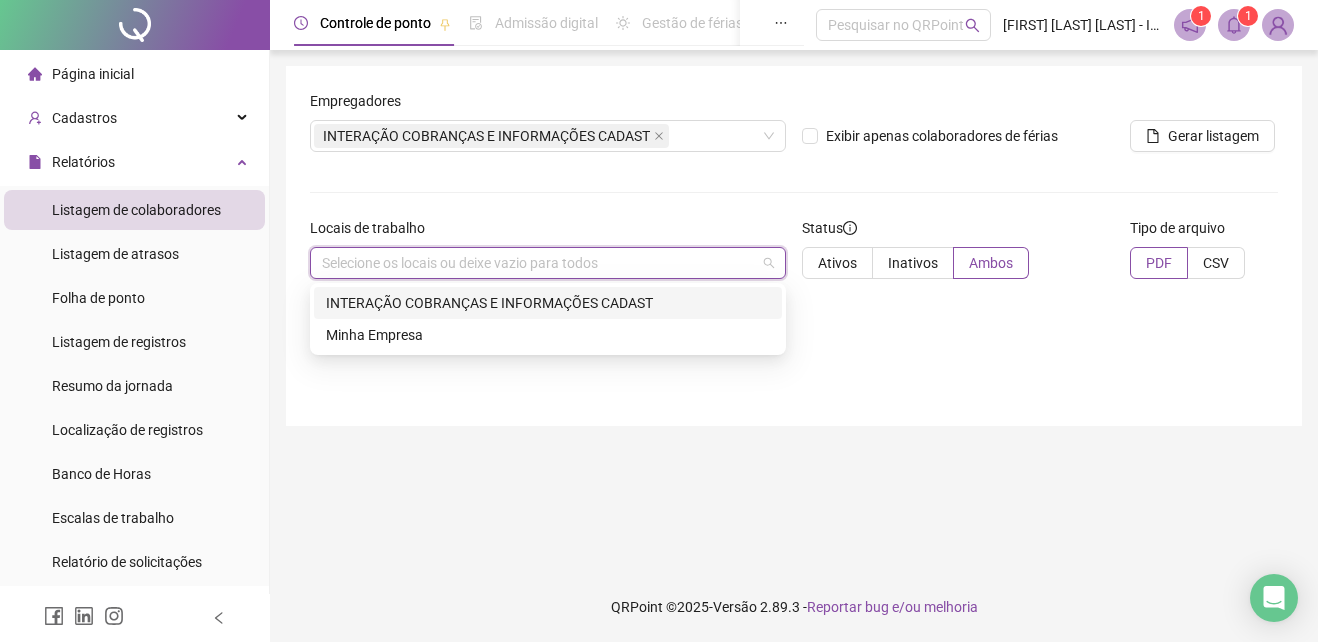 click on "INTERAÇÃO COBRANÇAS E INFORMAÇÕES CADAST" at bounding box center [548, 303] 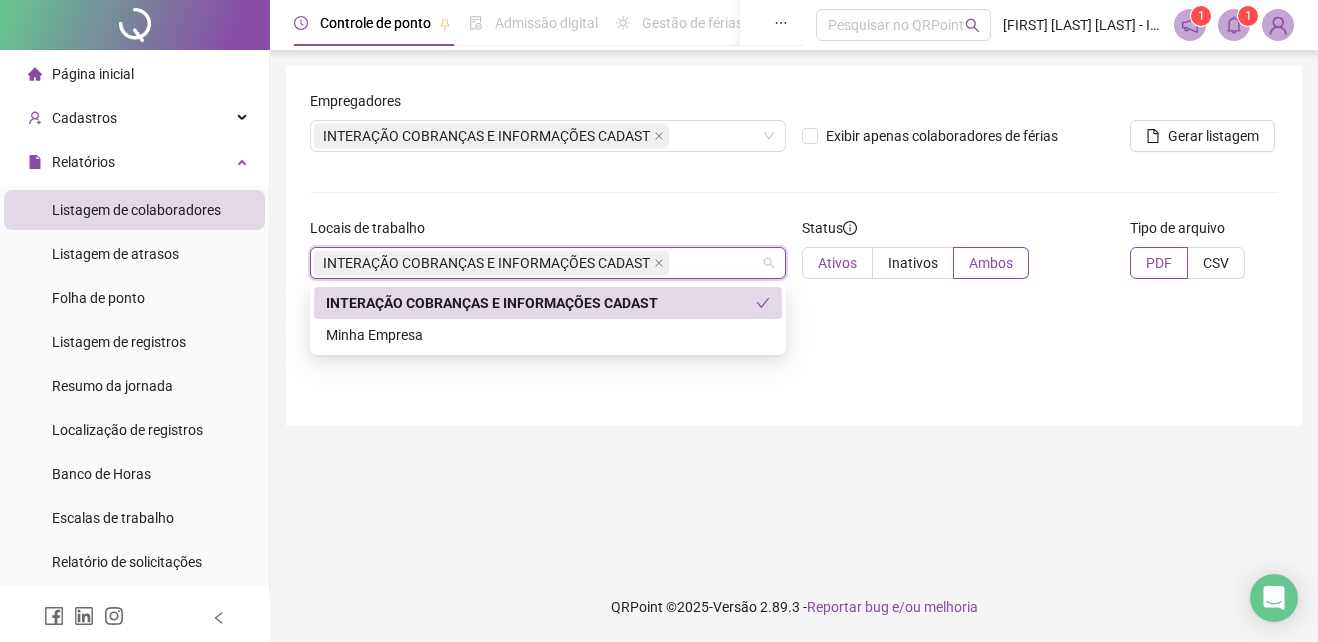 click on "Ativos" at bounding box center [837, 263] 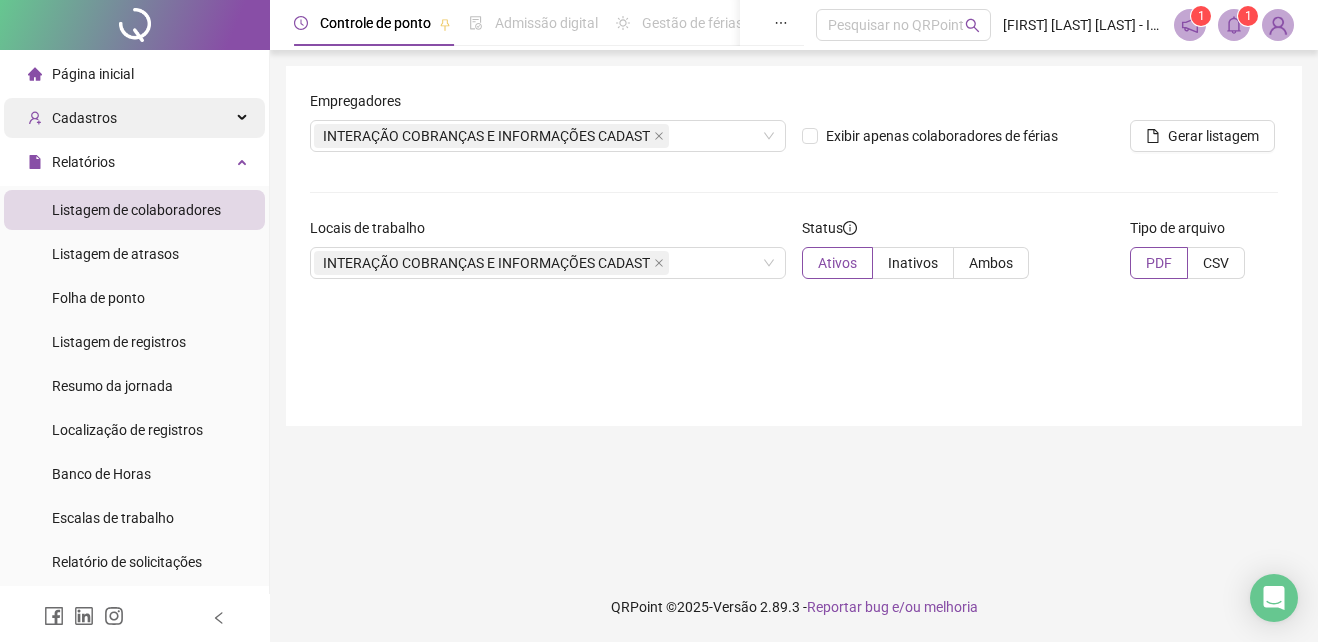 click on "Cadastros" at bounding box center (72, 118) 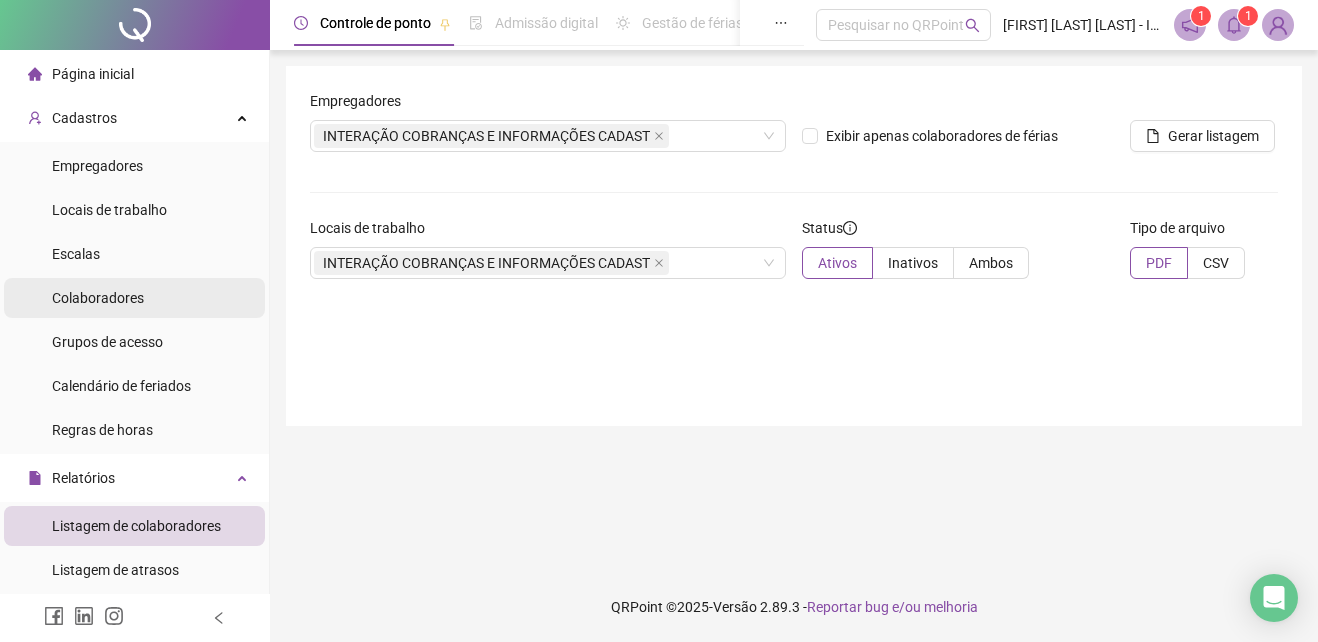 click on "Colaboradores" at bounding box center (98, 298) 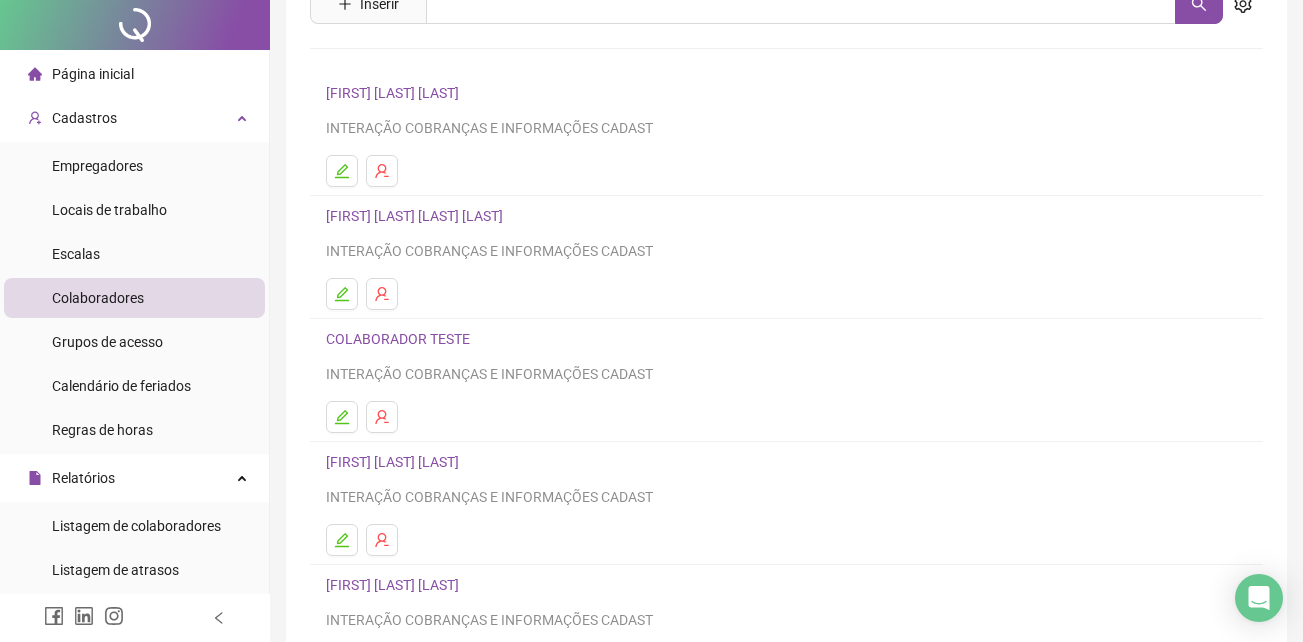 scroll, scrollTop: 325, scrollLeft: 0, axis: vertical 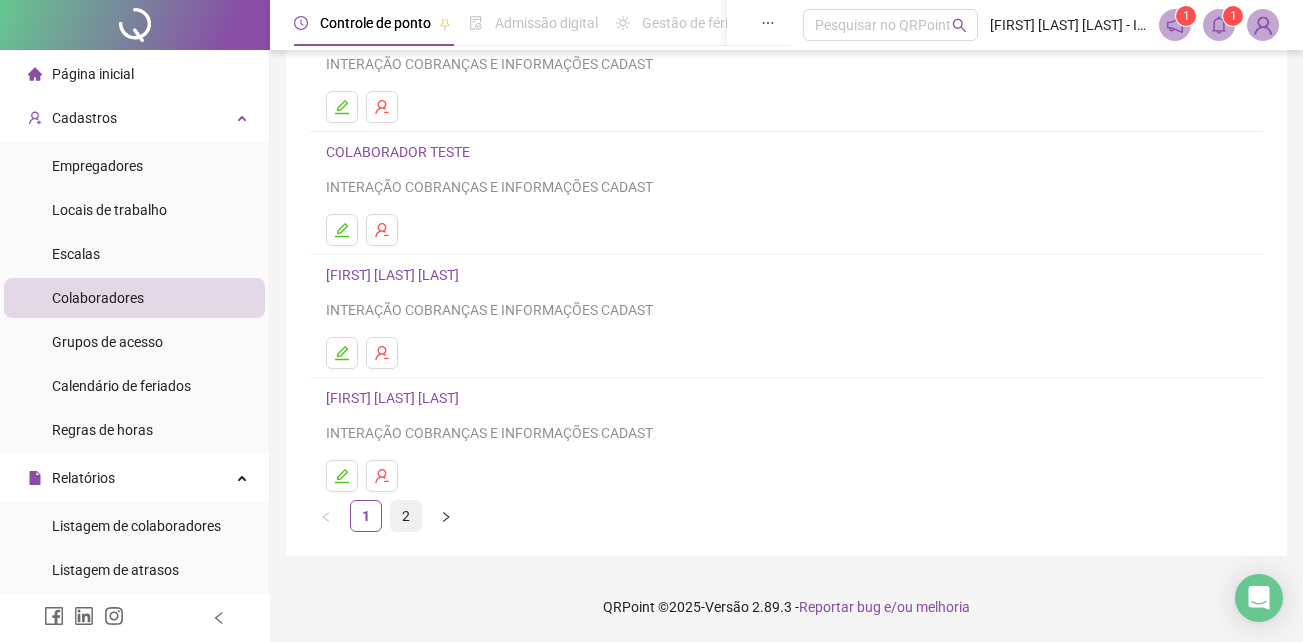 click on "2" at bounding box center [406, 516] 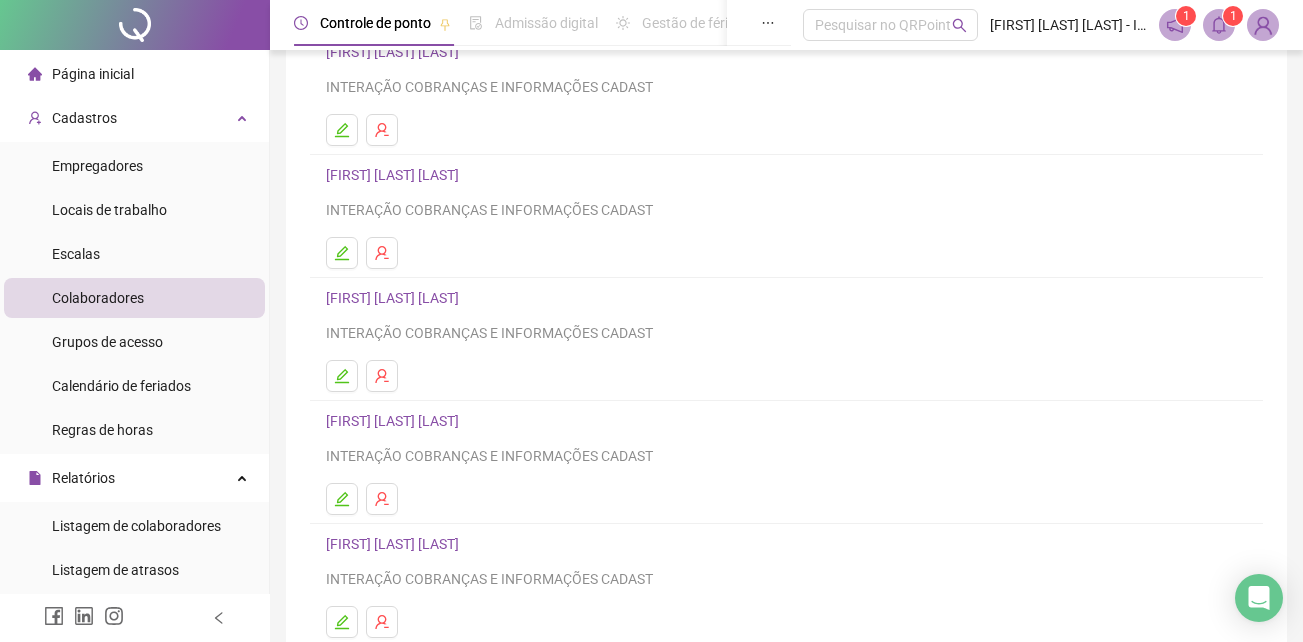 scroll, scrollTop: 200, scrollLeft: 0, axis: vertical 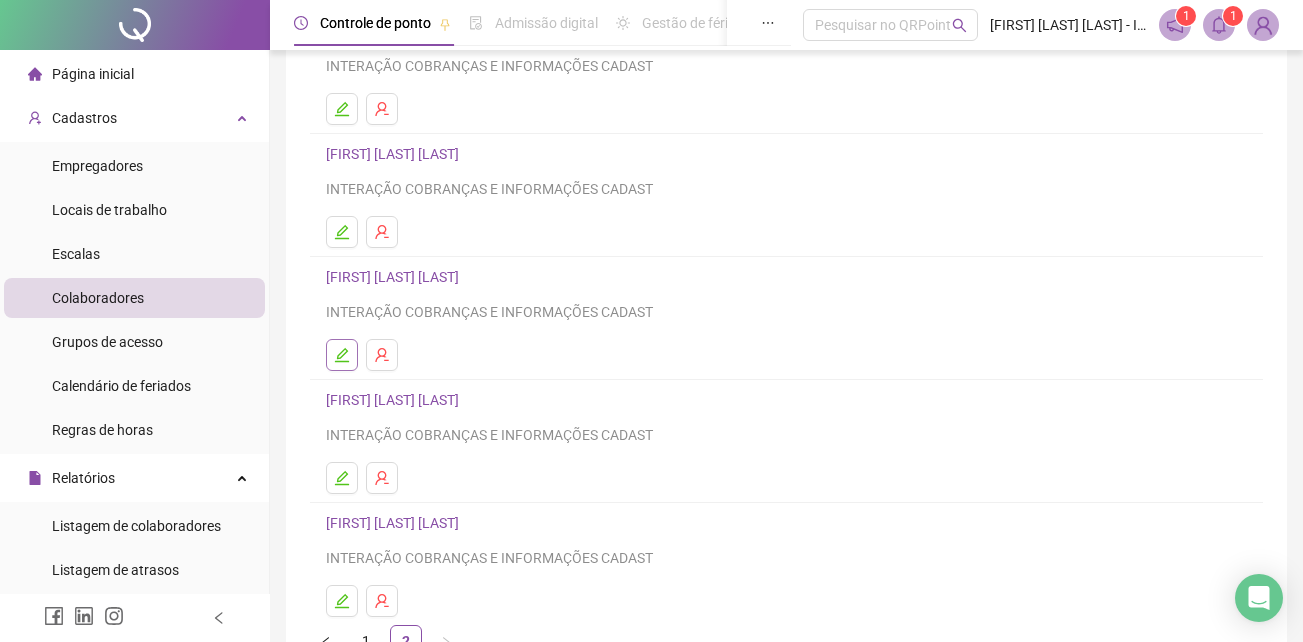 click 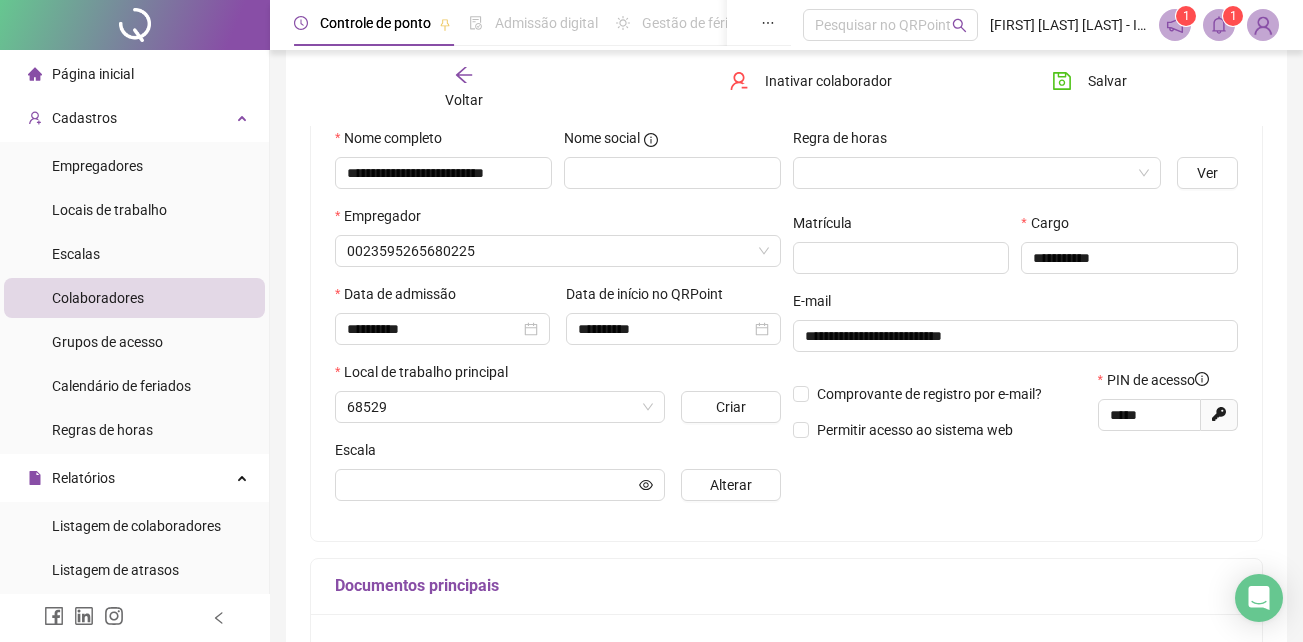 type on "**********" 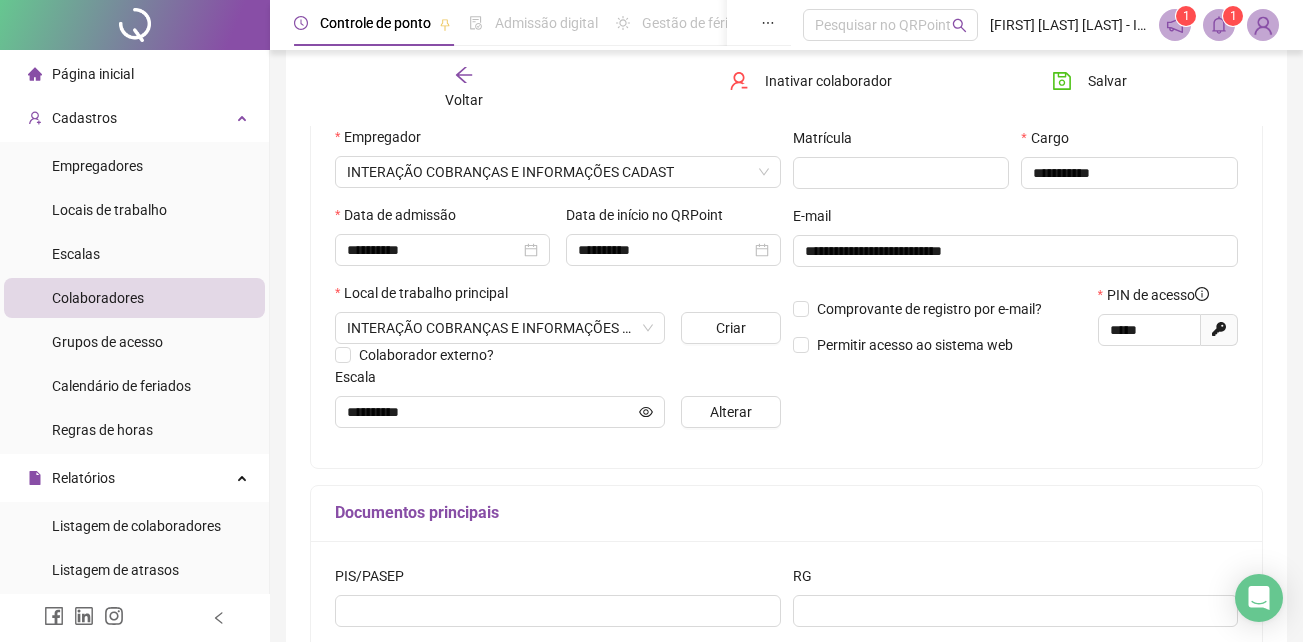 scroll, scrollTop: 0, scrollLeft: 0, axis: both 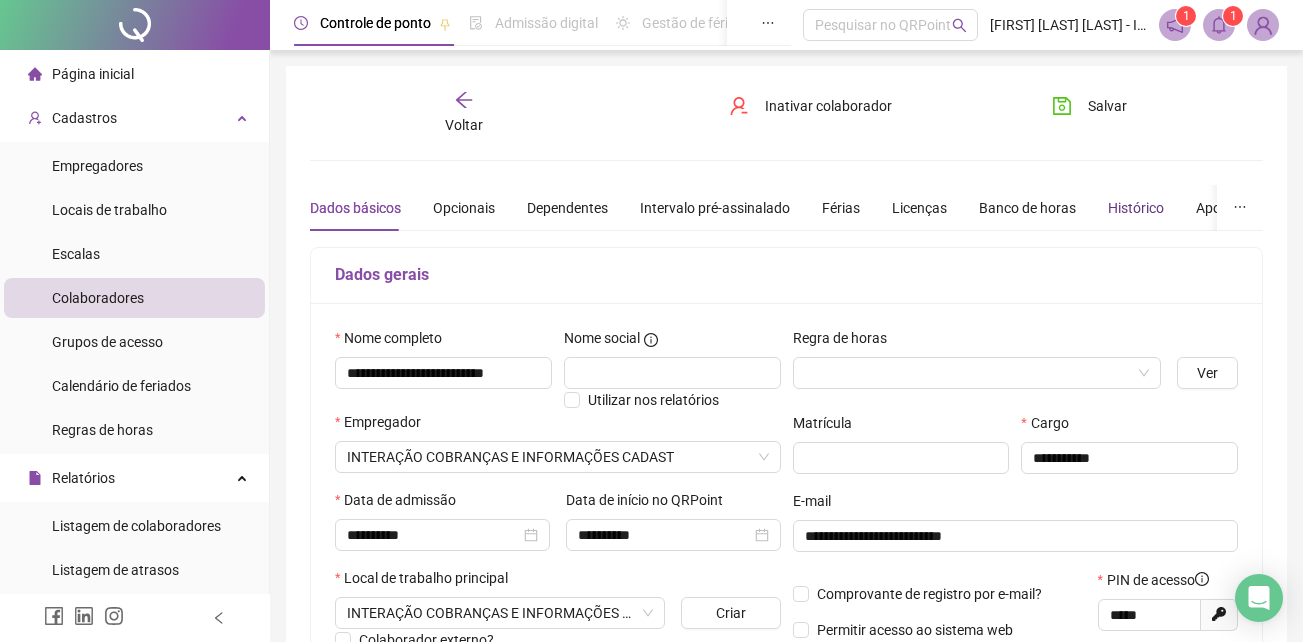 click on "Histórico" at bounding box center (1136, 208) 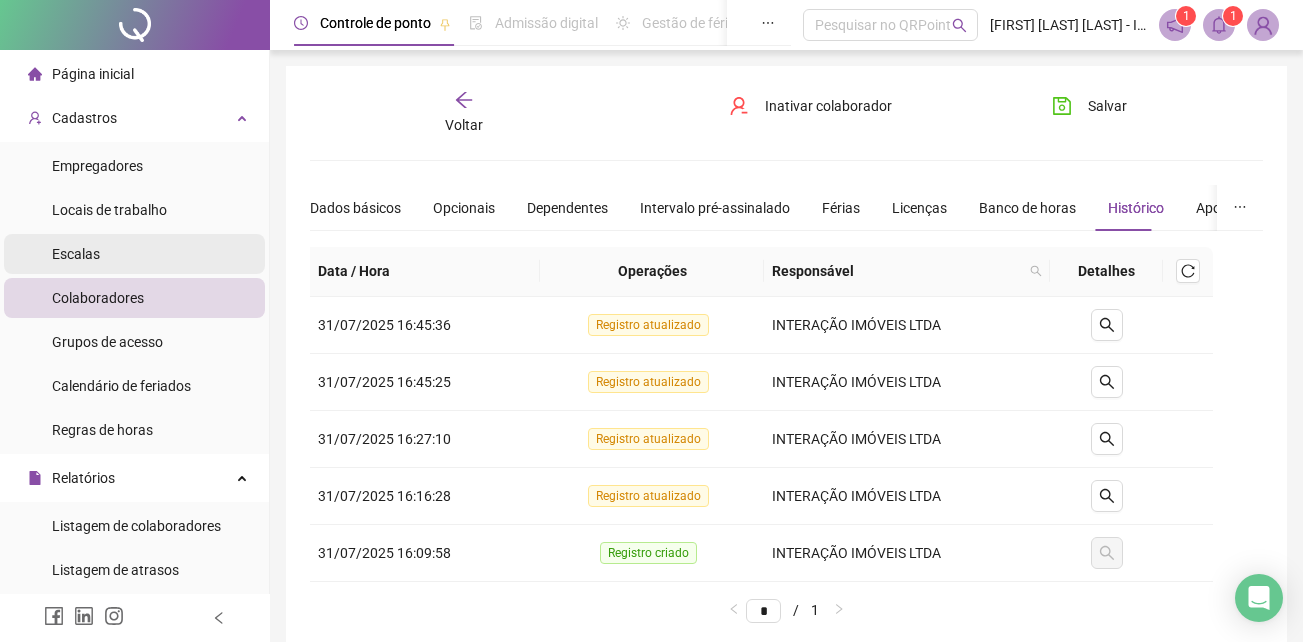 click on "Escalas" at bounding box center [76, 254] 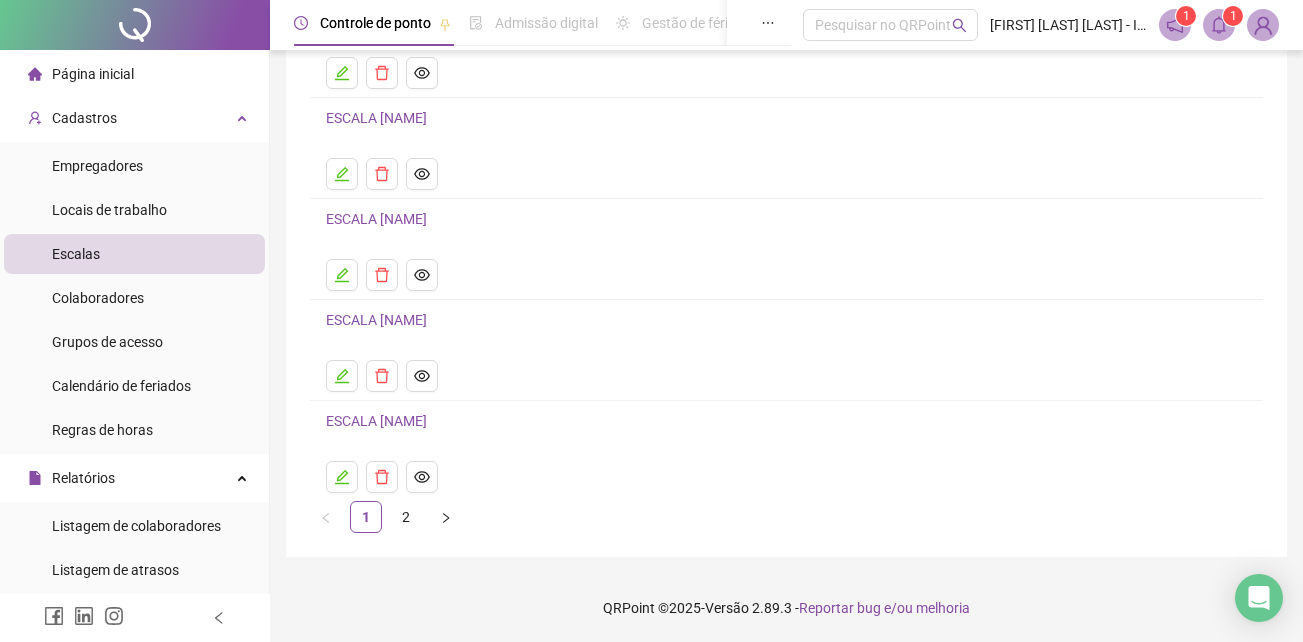 scroll, scrollTop: 215, scrollLeft: 0, axis: vertical 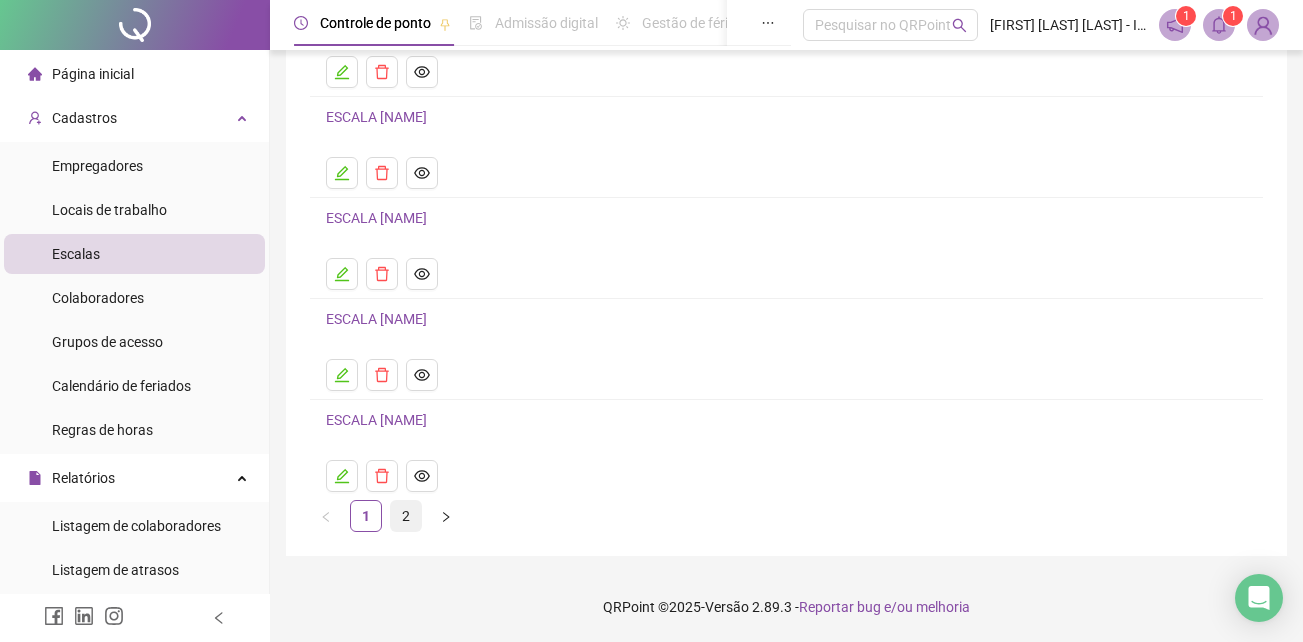 click on "2" at bounding box center (406, 516) 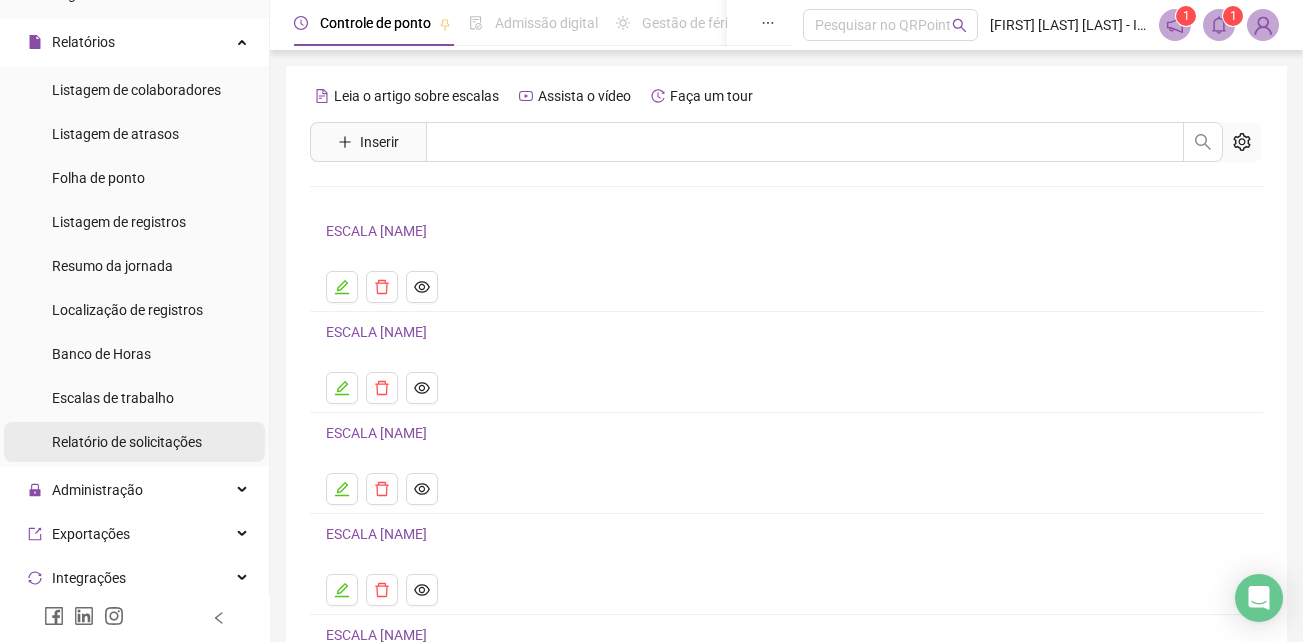 scroll, scrollTop: 400, scrollLeft: 0, axis: vertical 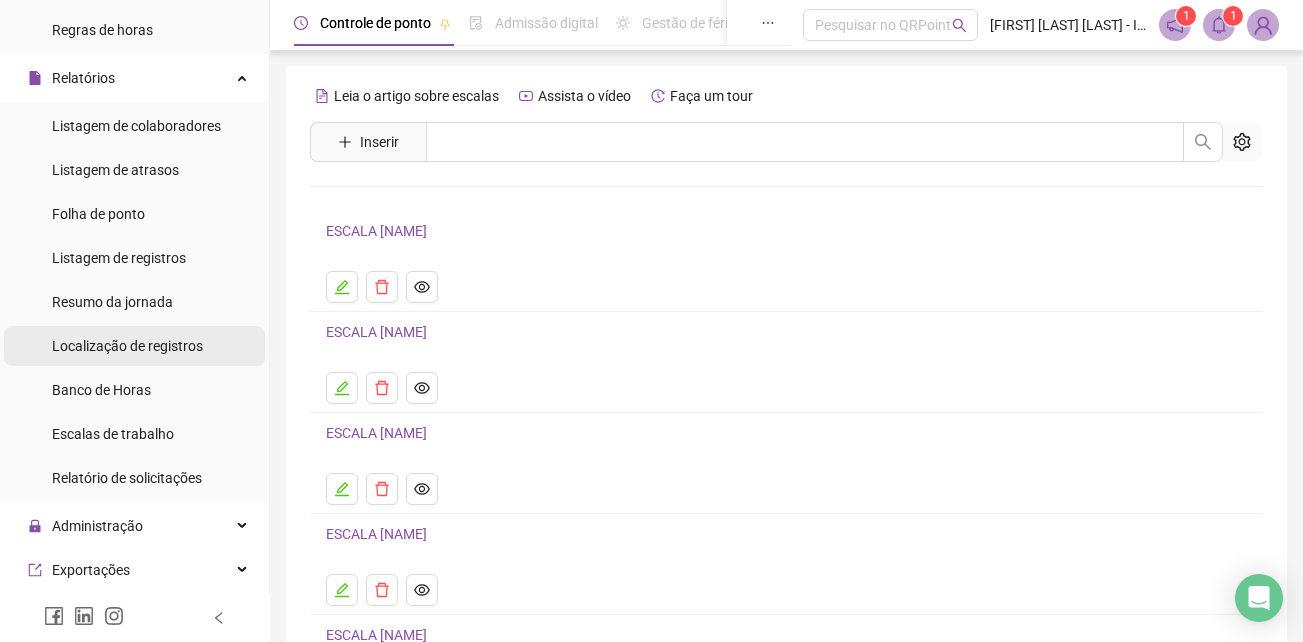 click on "Localização de registros" at bounding box center [127, 346] 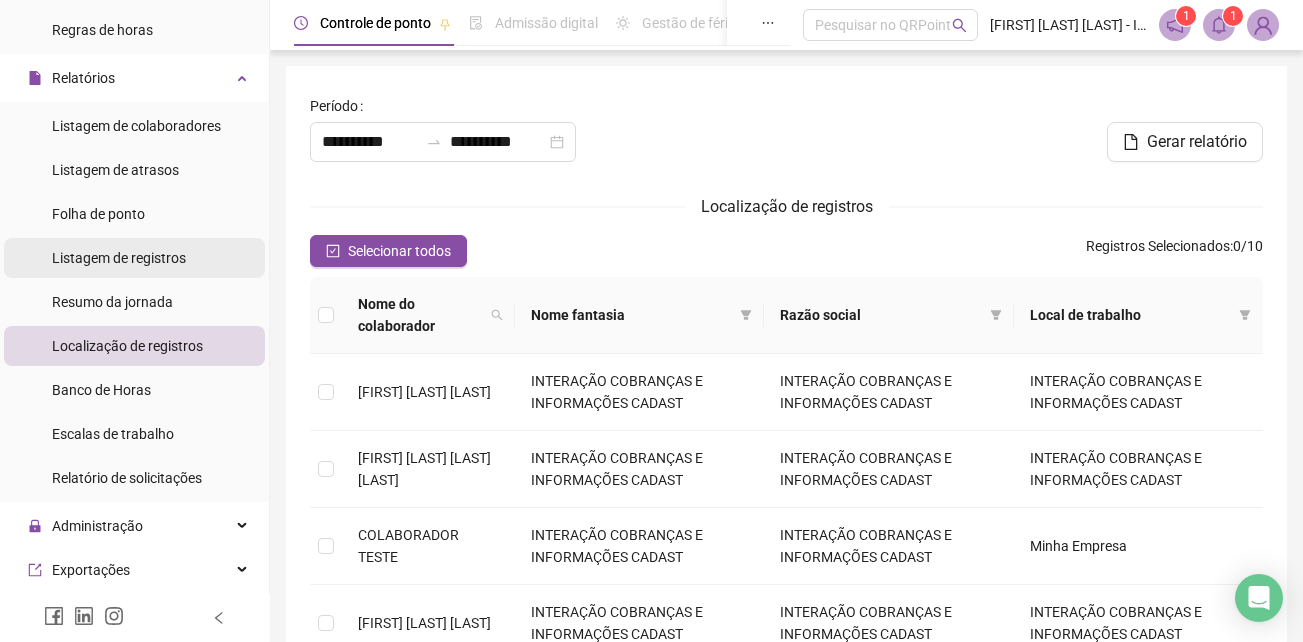 click on "Listagem de registros" at bounding box center (119, 258) 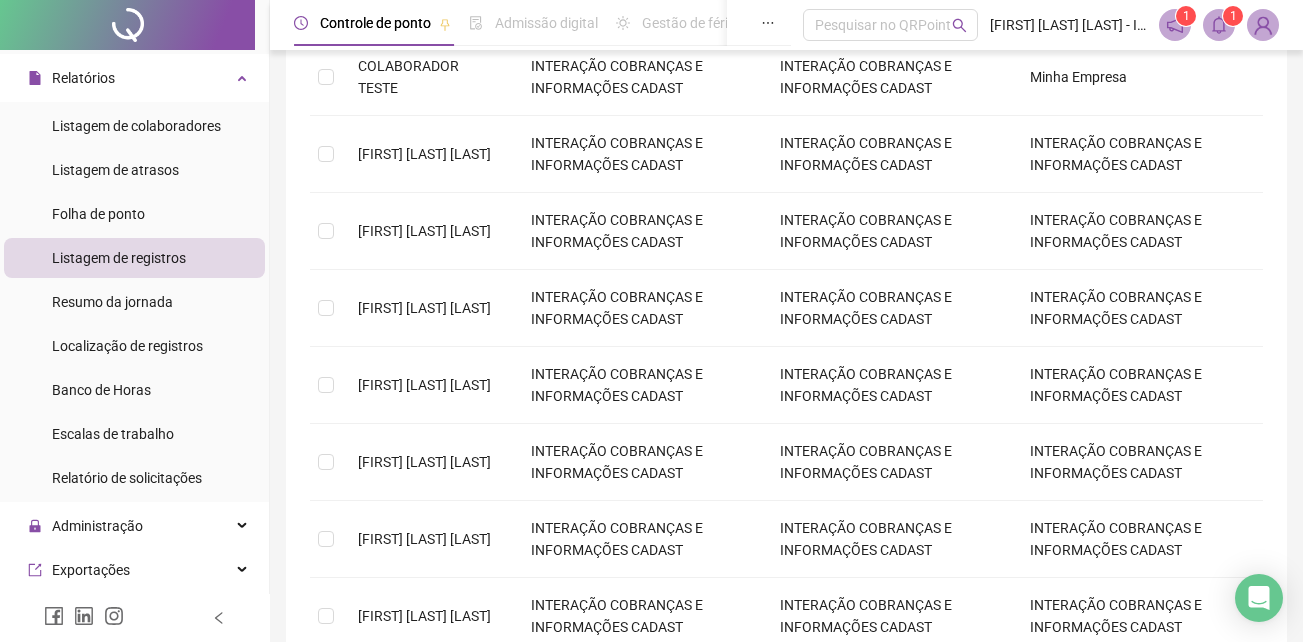 scroll, scrollTop: 500, scrollLeft: 0, axis: vertical 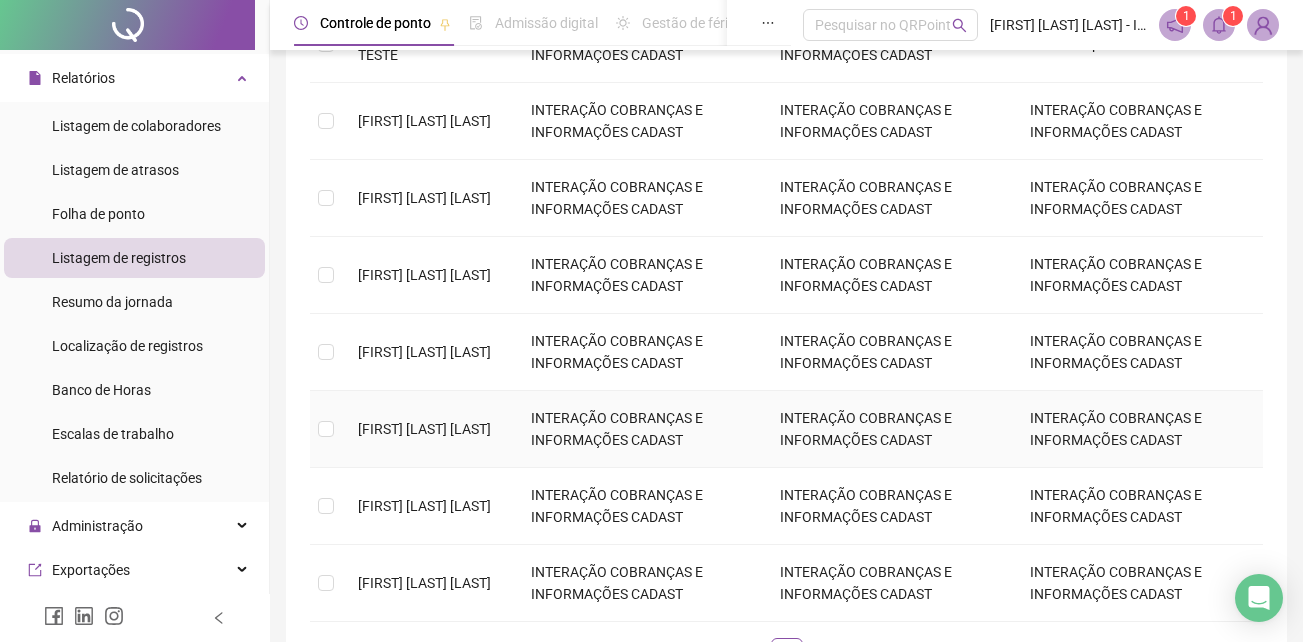 click at bounding box center [326, 429] 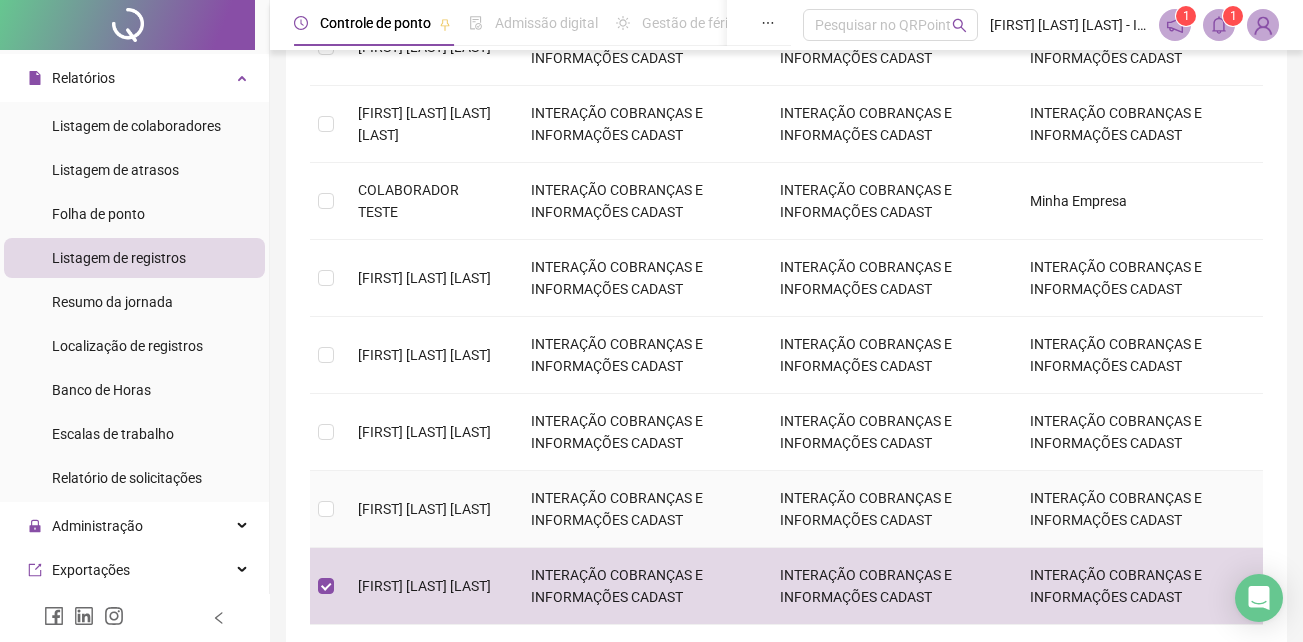scroll, scrollTop: 0, scrollLeft: 0, axis: both 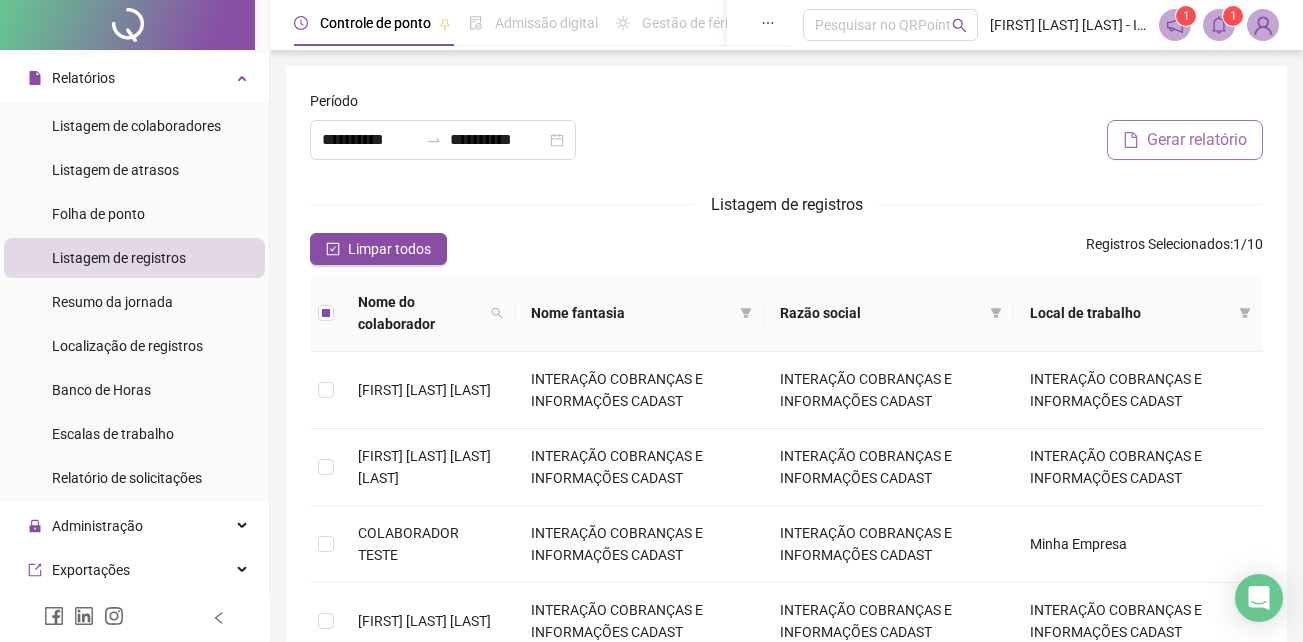 click on "Gerar relatório" at bounding box center [1197, 140] 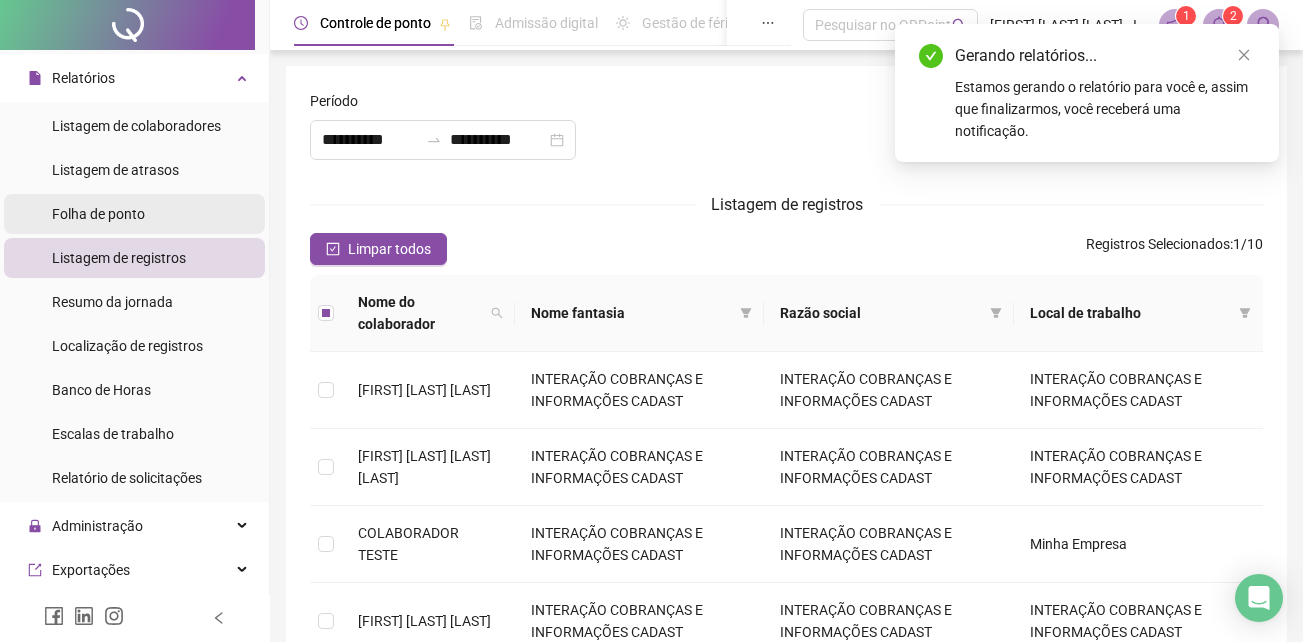click on "Folha de ponto" at bounding box center (98, 214) 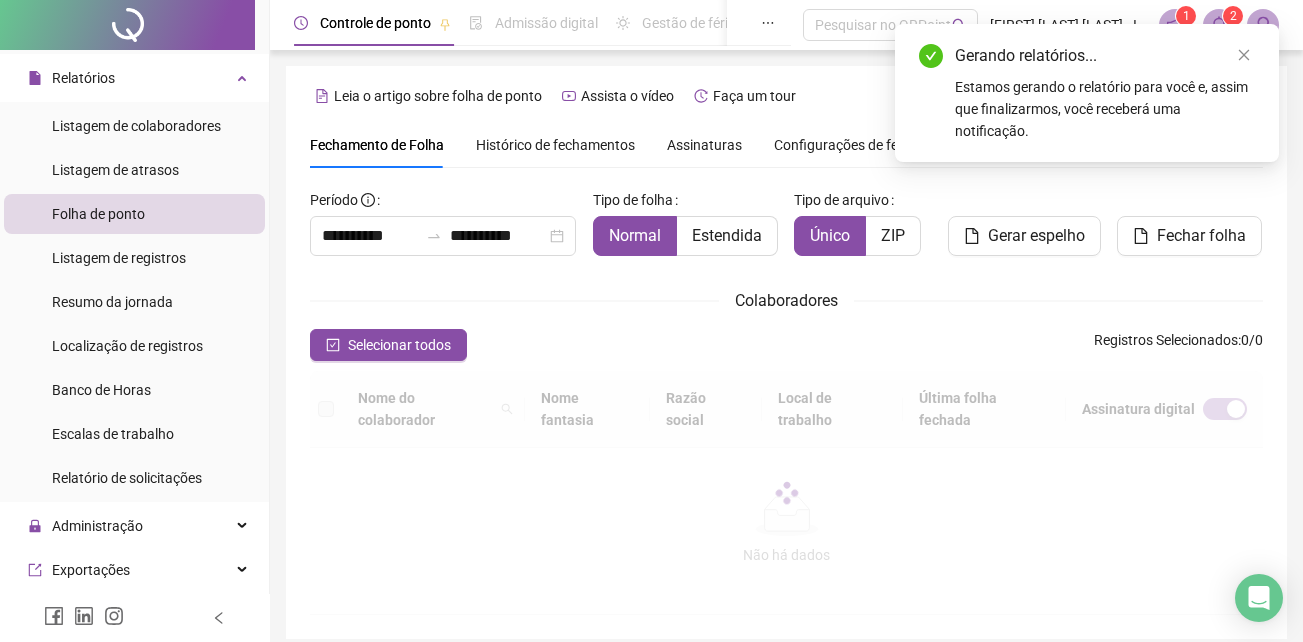 type on "**********" 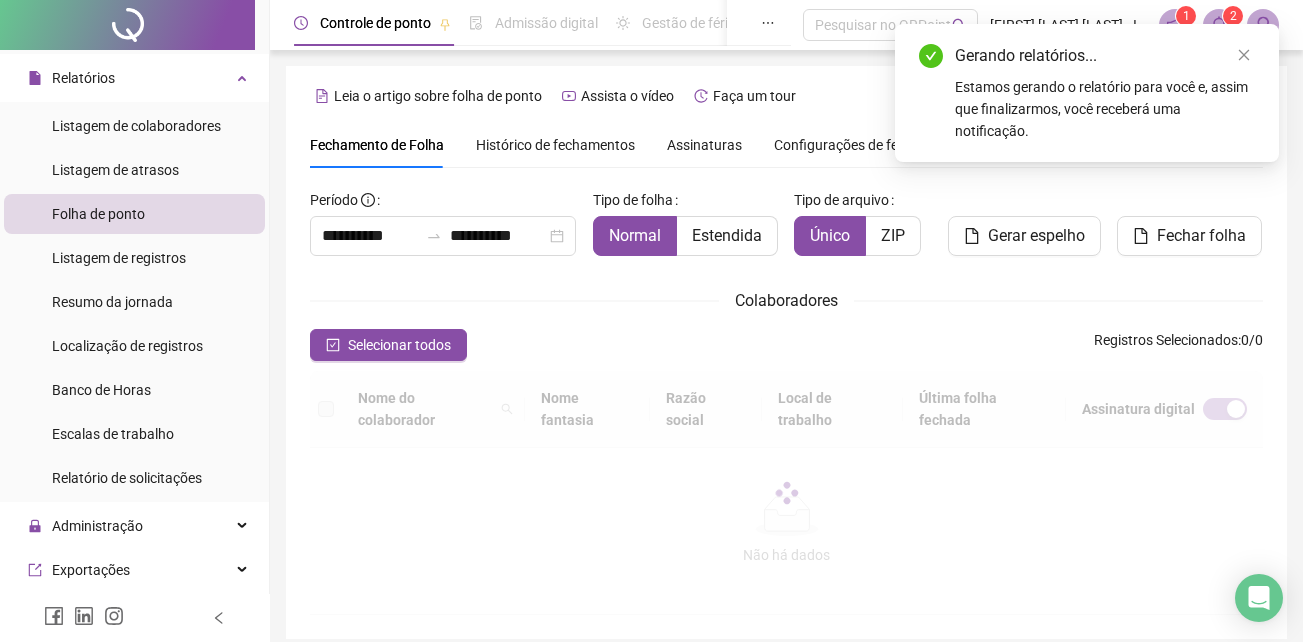type on "**********" 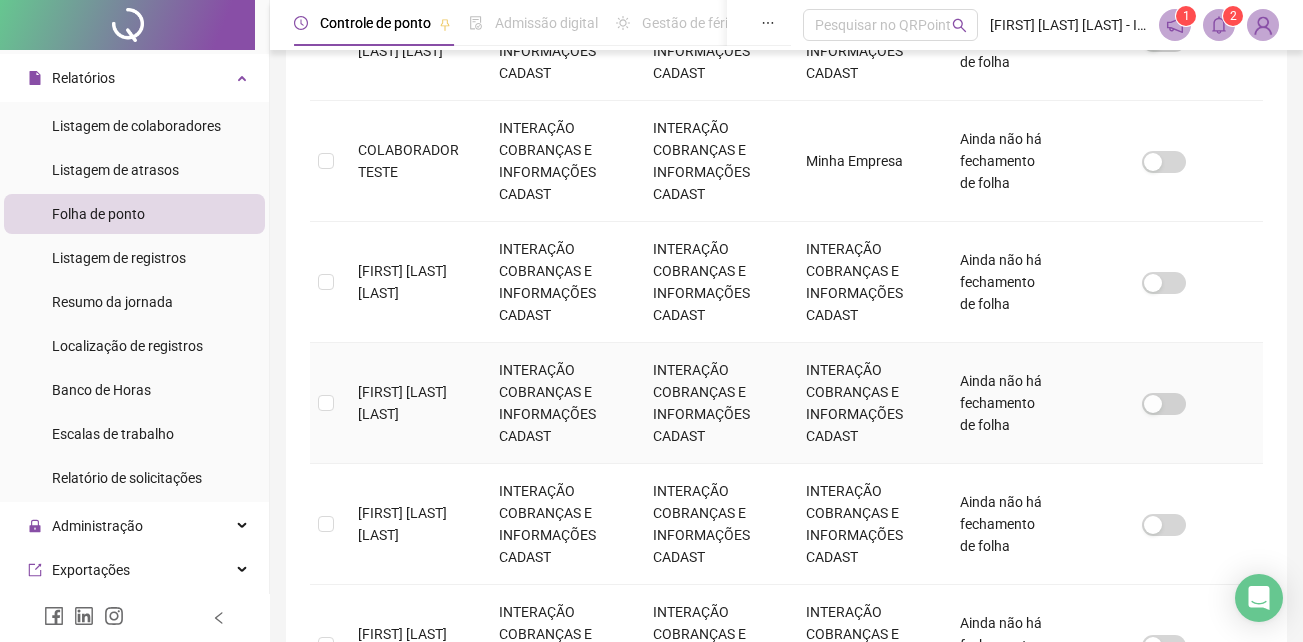 scroll, scrollTop: 989, scrollLeft: 0, axis: vertical 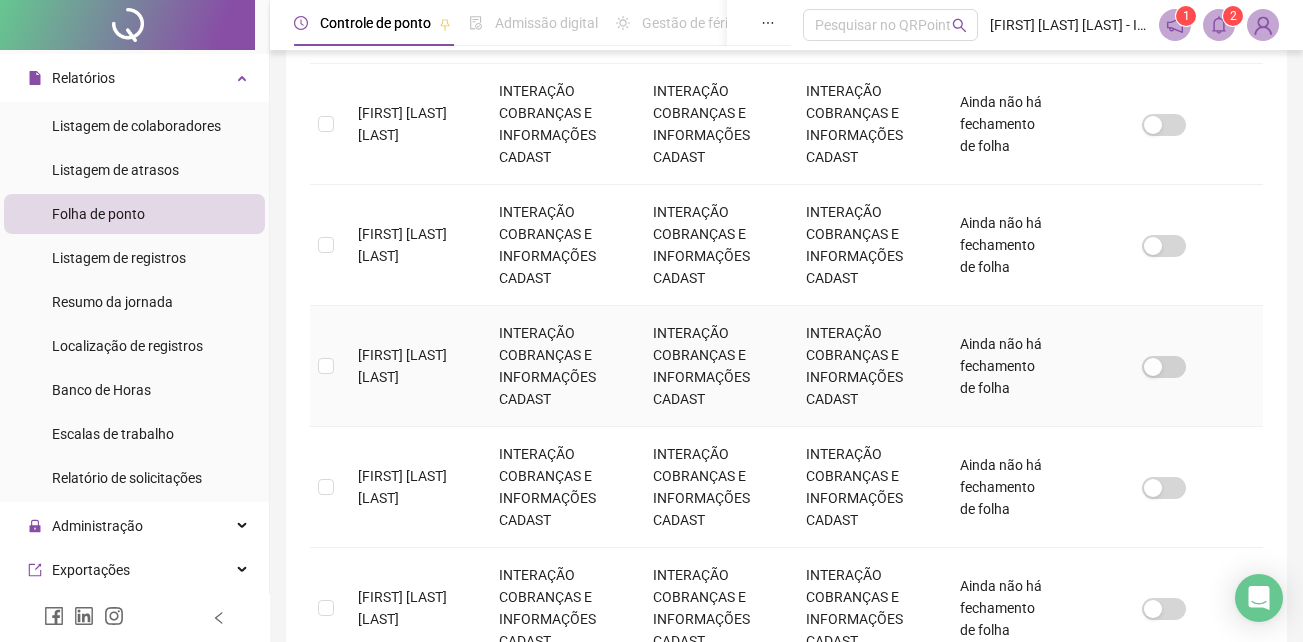 click at bounding box center (326, 366) 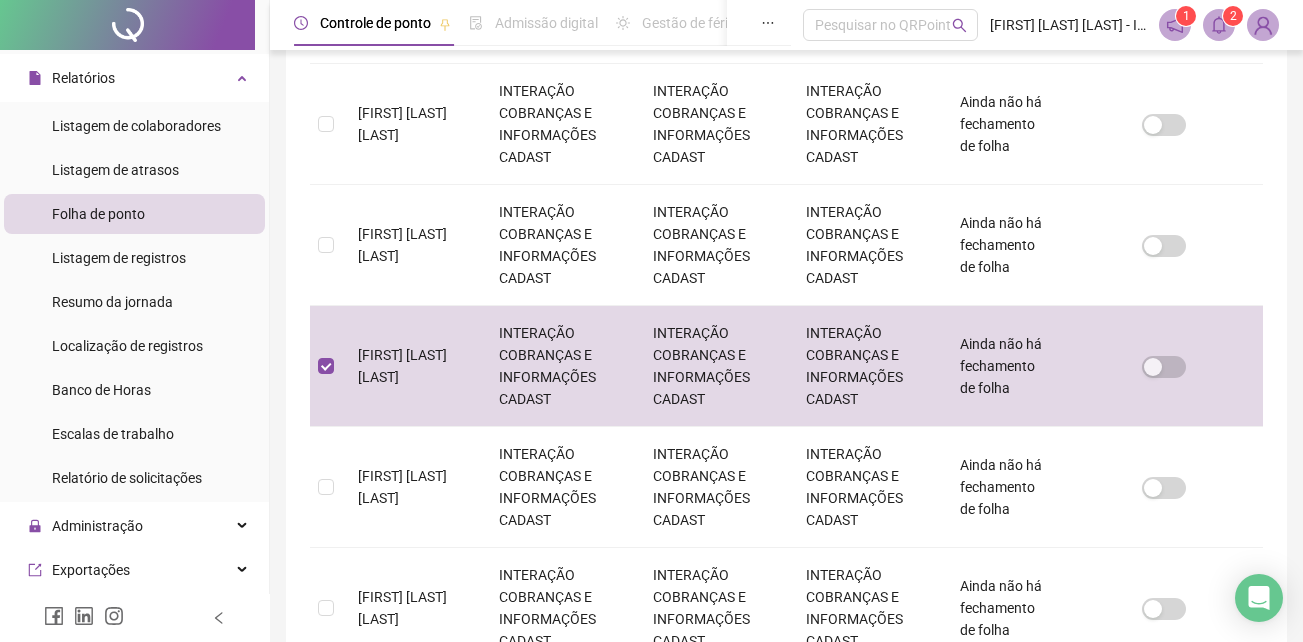scroll, scrollTop: 89, scrollLeft: 0, axis: vertical 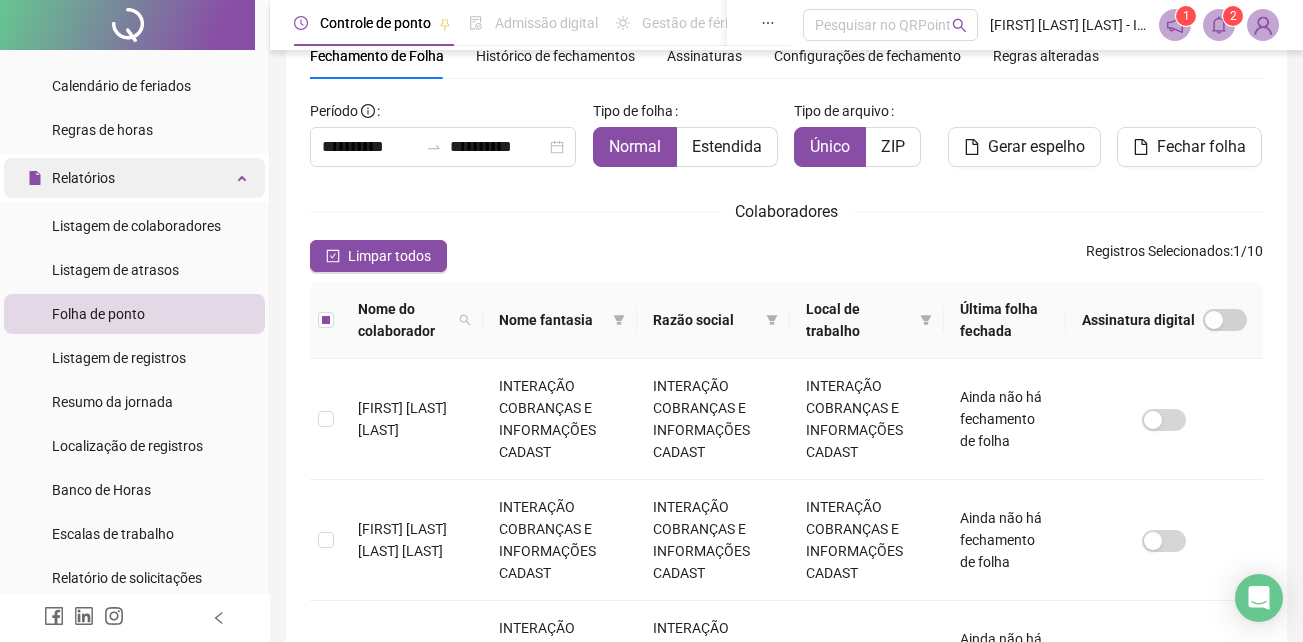 click on "Relatórios" at bounding box center [134, 178] 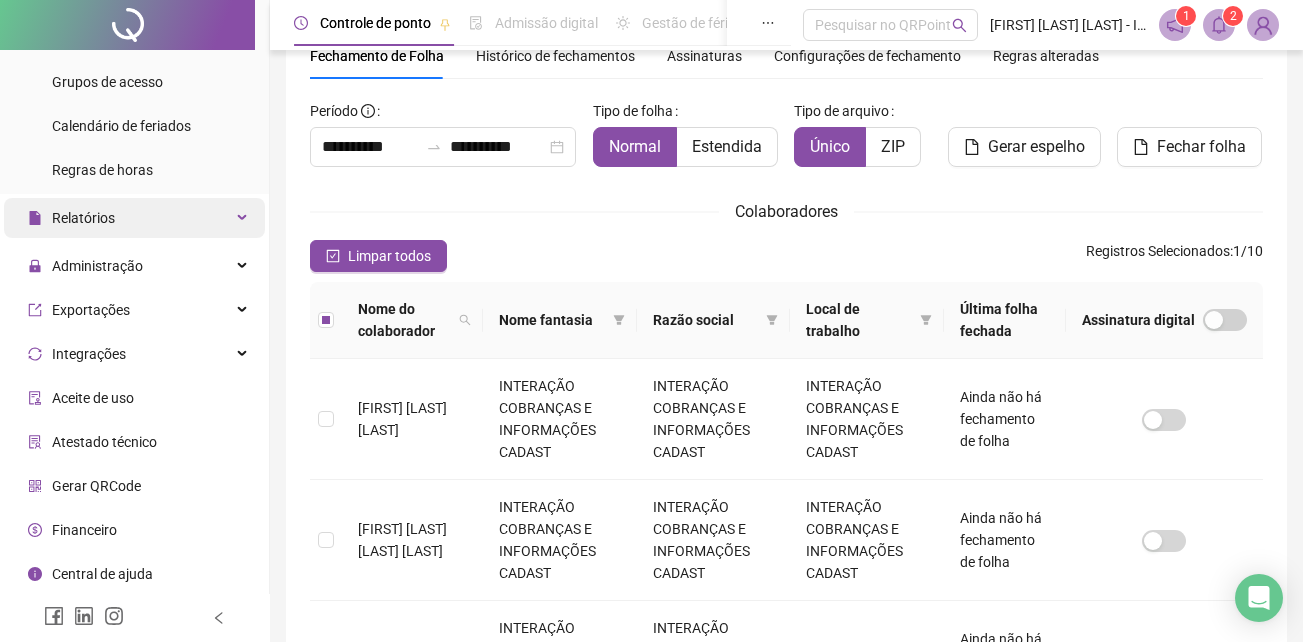 scroll, scrollTop: 256, scrollLeft: 0, axis: vertical 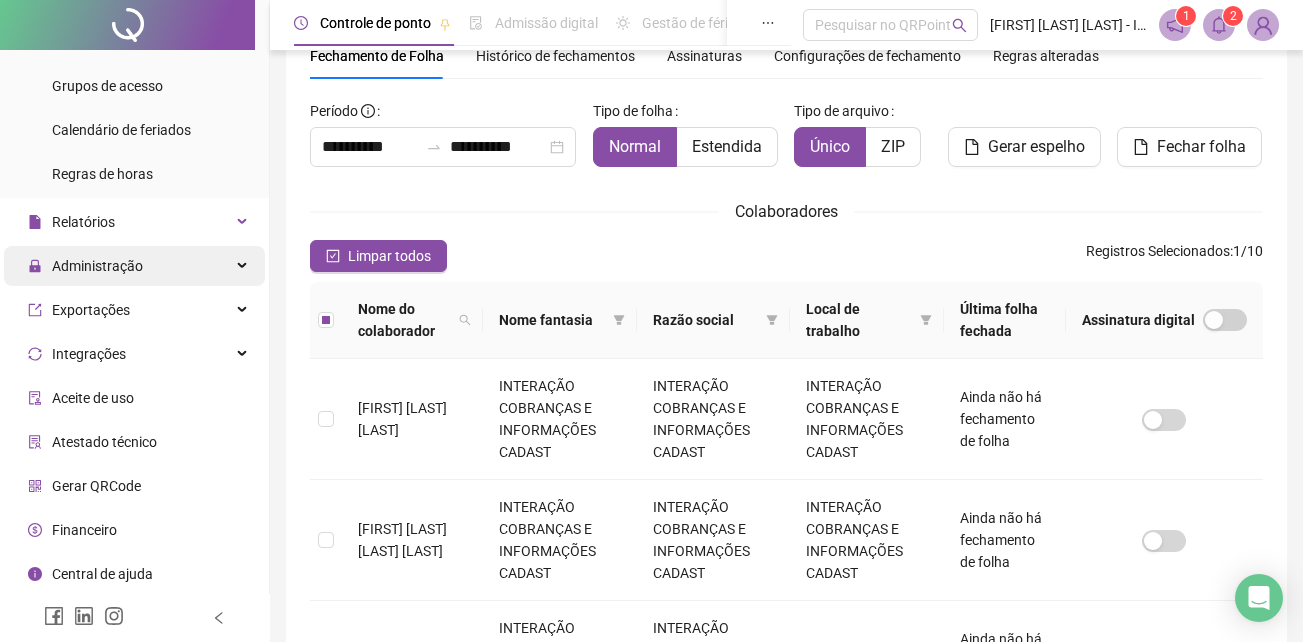 click on "Administração" at bounding box center [134, 266] 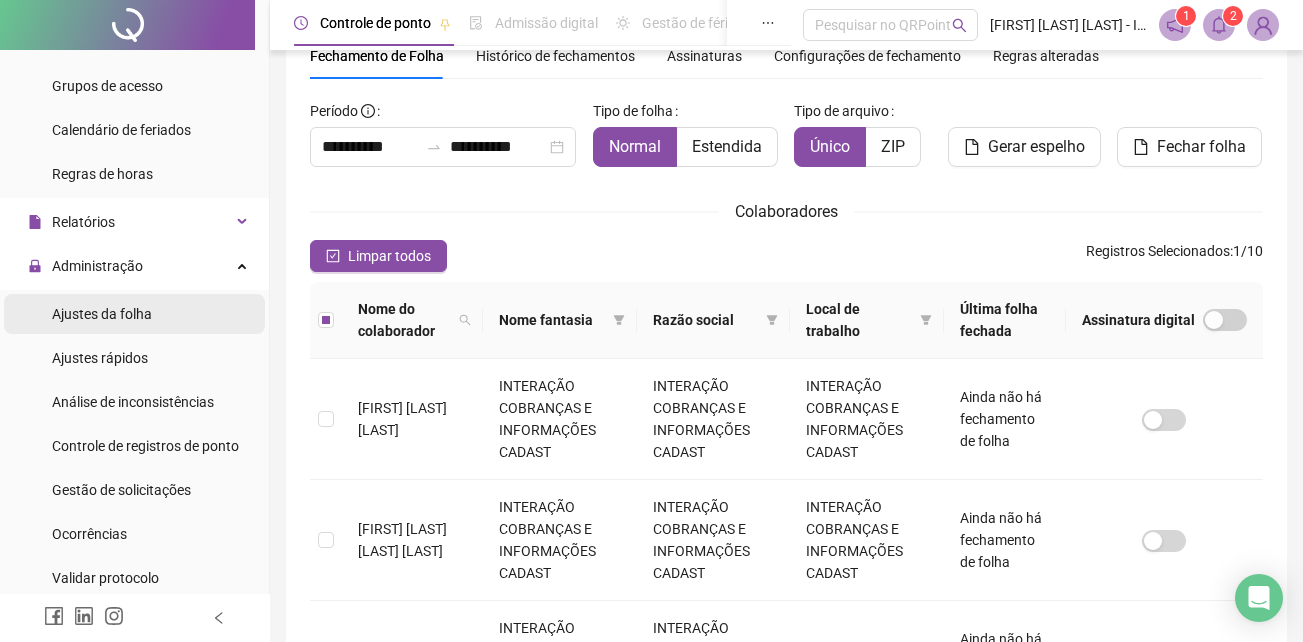 click on "Ajustes da folha" at bounding box center (134, 314) 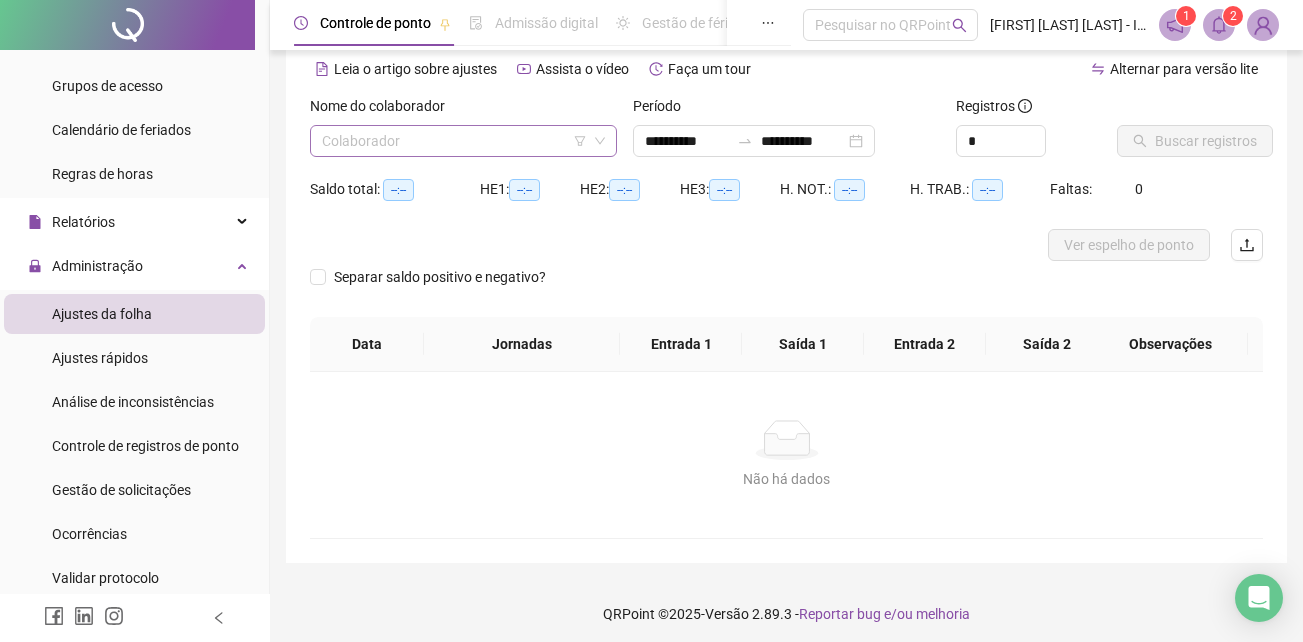 click at bounding box center (454, 141) 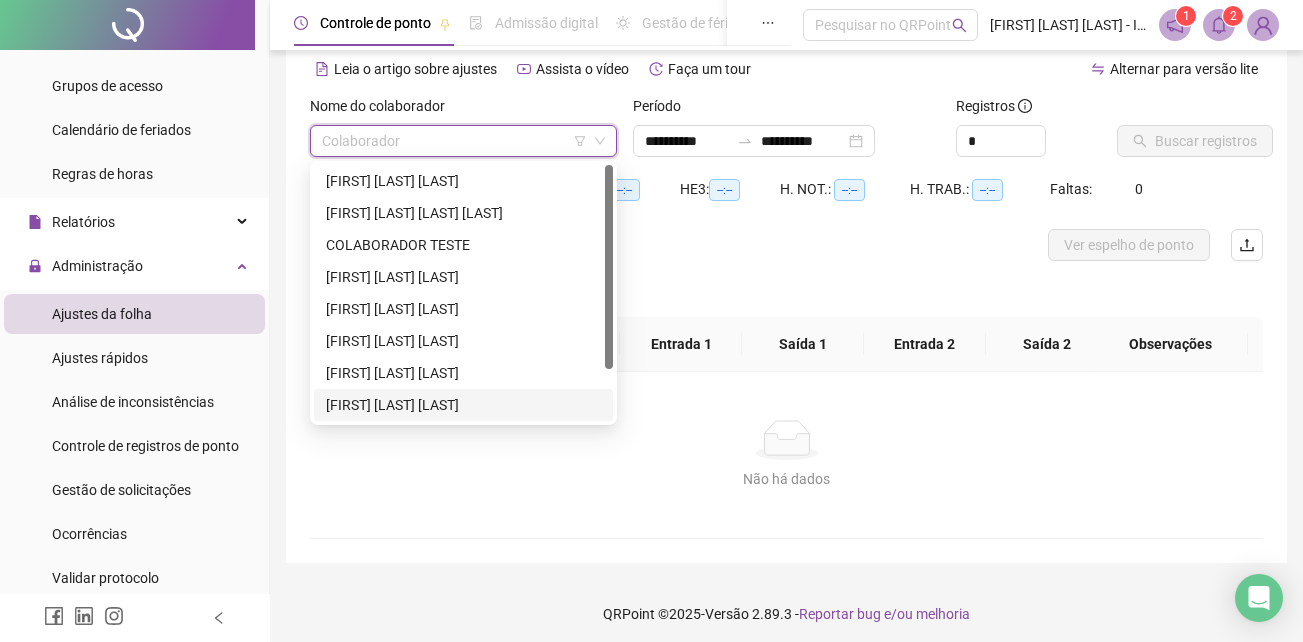 click on "[FIRST] [LAST] [LAST]" at bounding box center [463, 405] 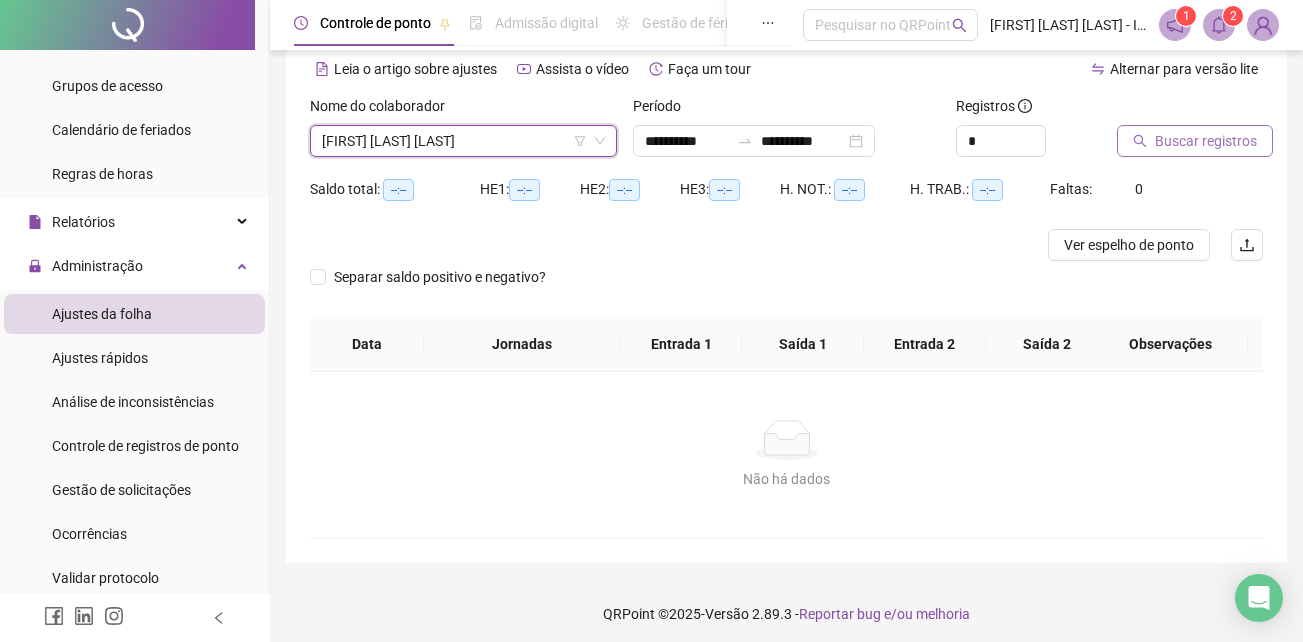 click on "Buscar registros" at bounding box center (1206, 141) 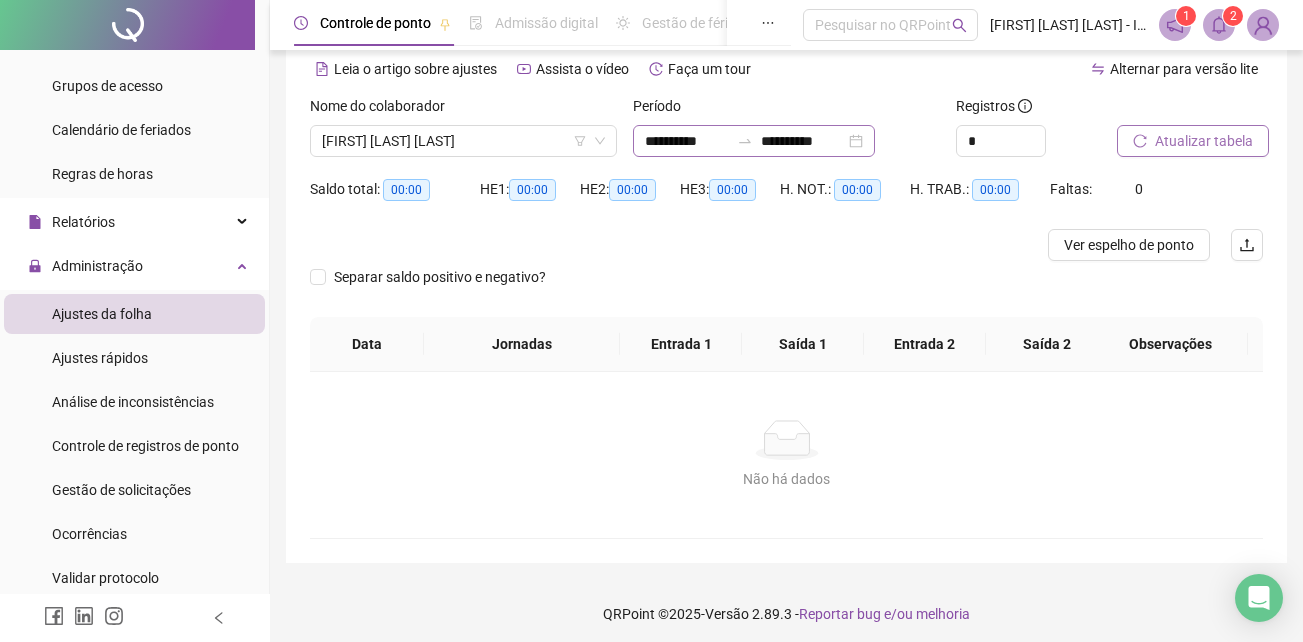 click on "**********" at bounding box center (754, 141) 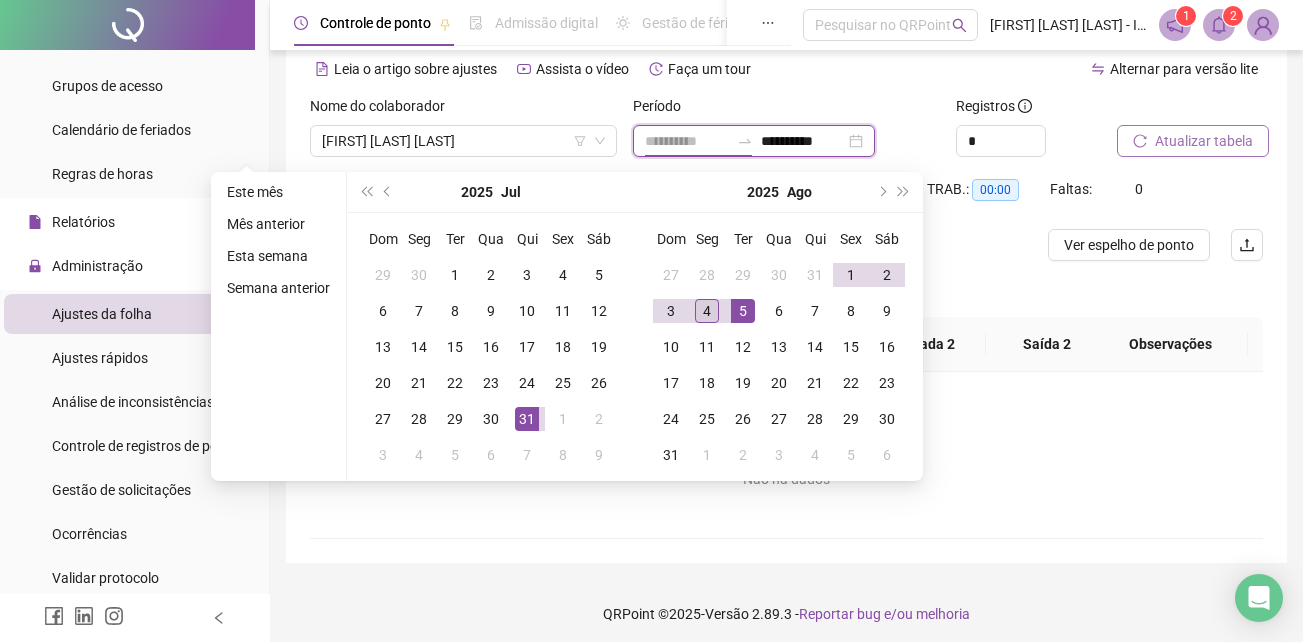type on "**********" 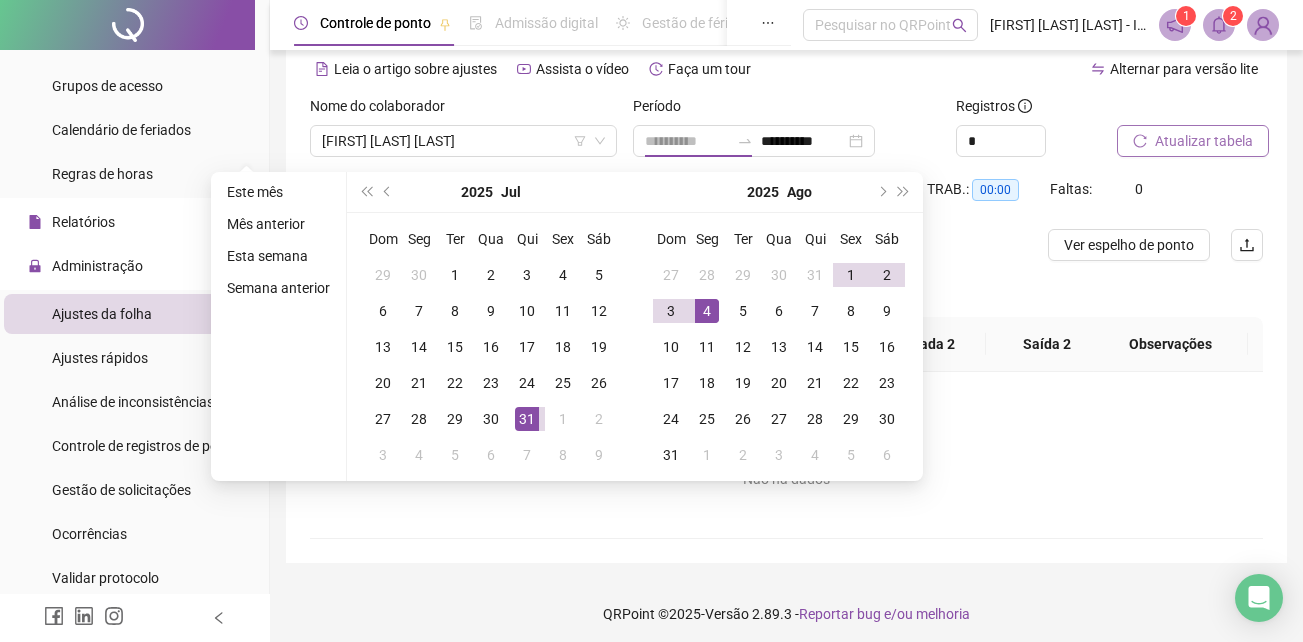 click on "4" at bounding box center (707, 311) 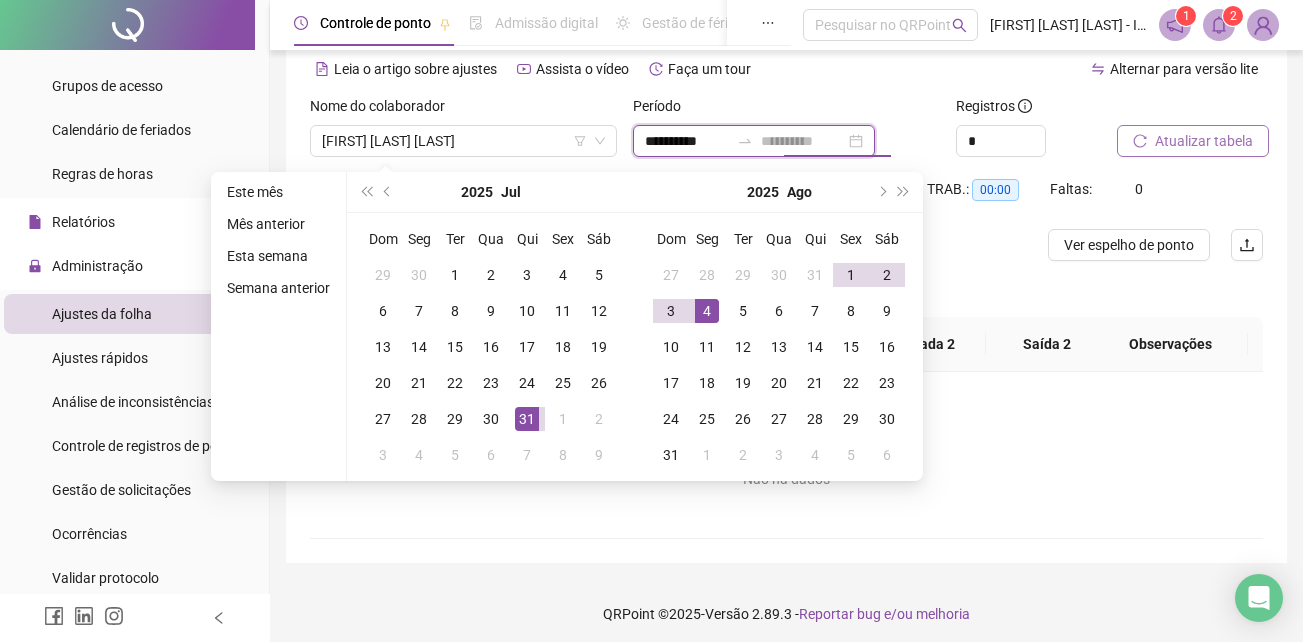 type on "**********" 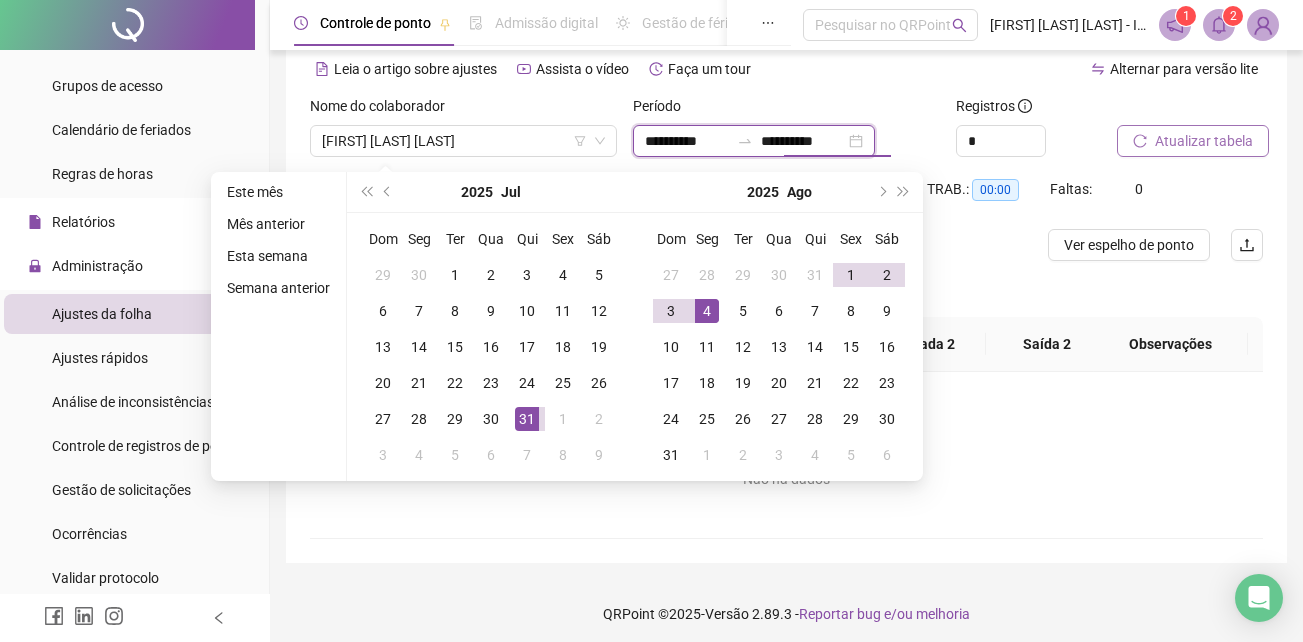 click on "**********" at bounding box center [687, 141] 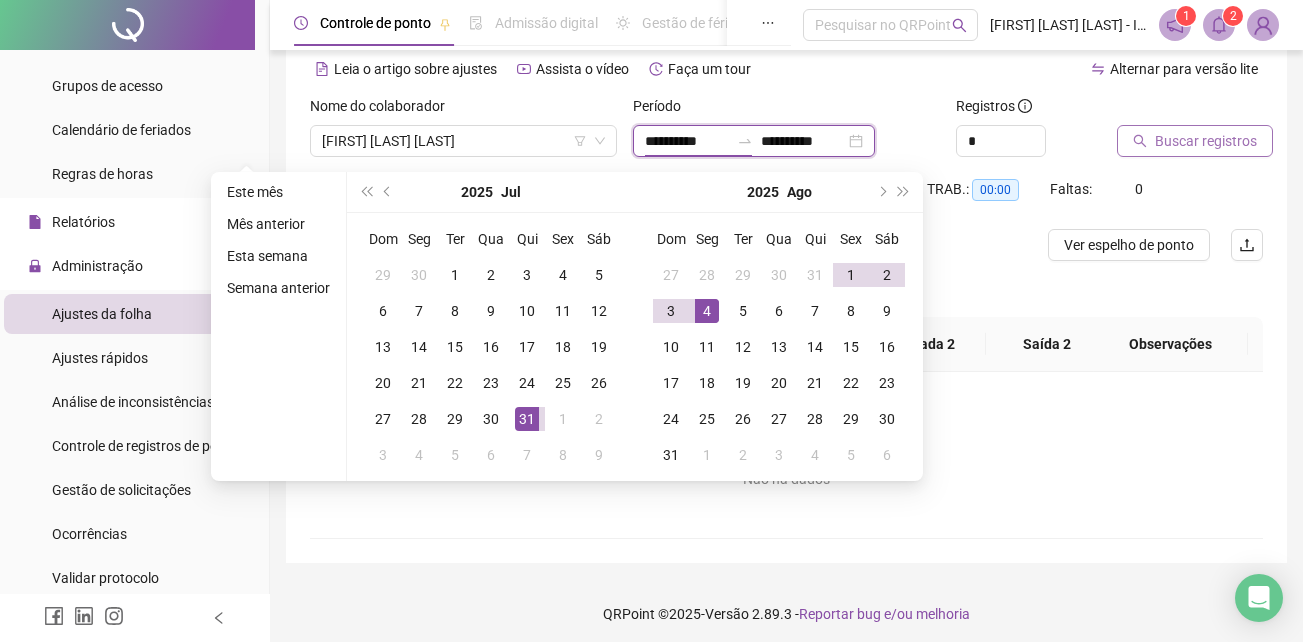 type on "**********" 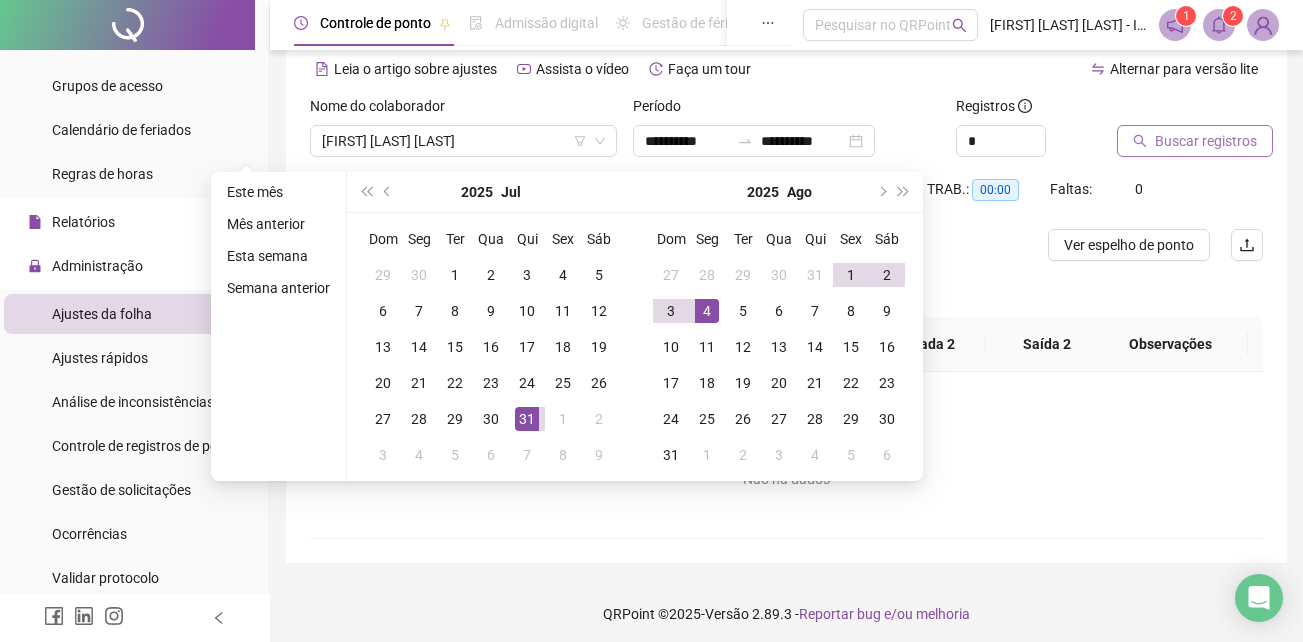 click on "Buscar registros" at bounding box center (1206, 141) 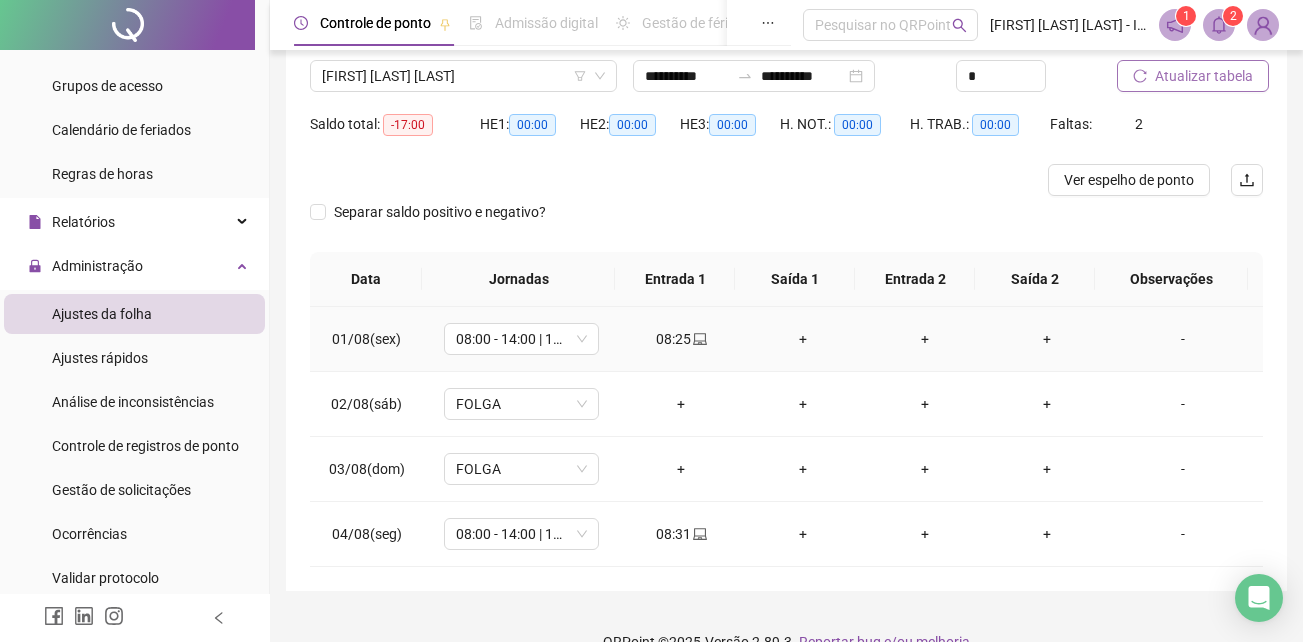 scroll, scrollTop: 189, scrollLeft: 0, axis: vertical 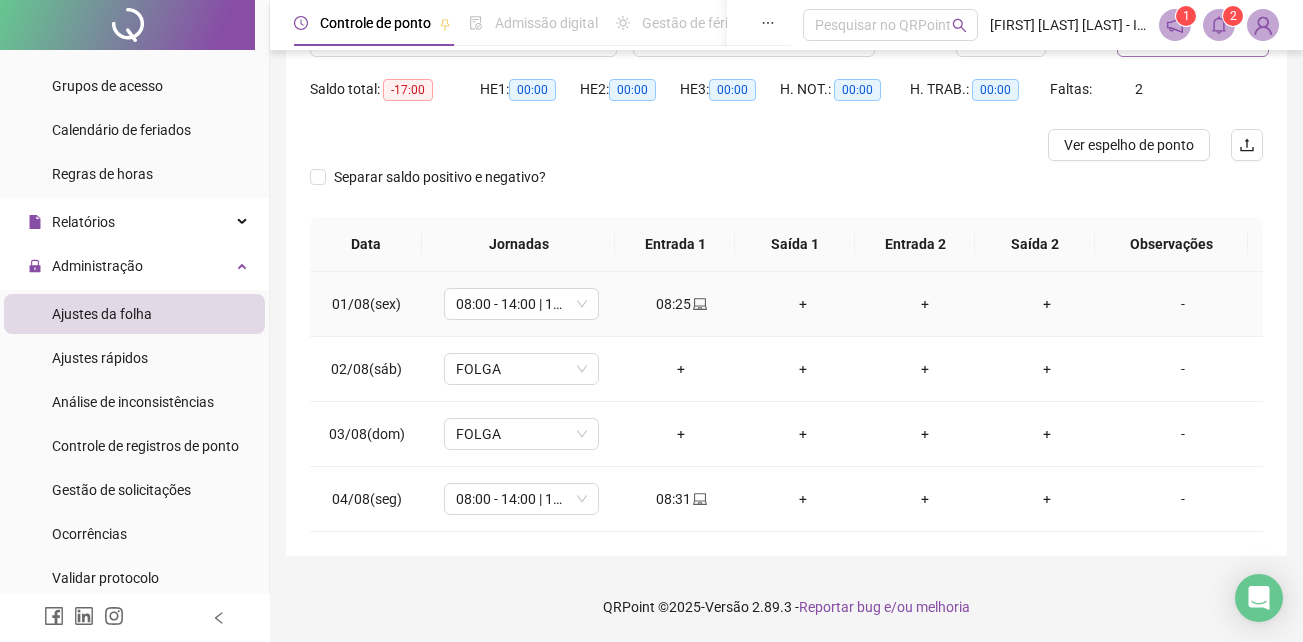 click on "+" at bounding box center [803, 304] 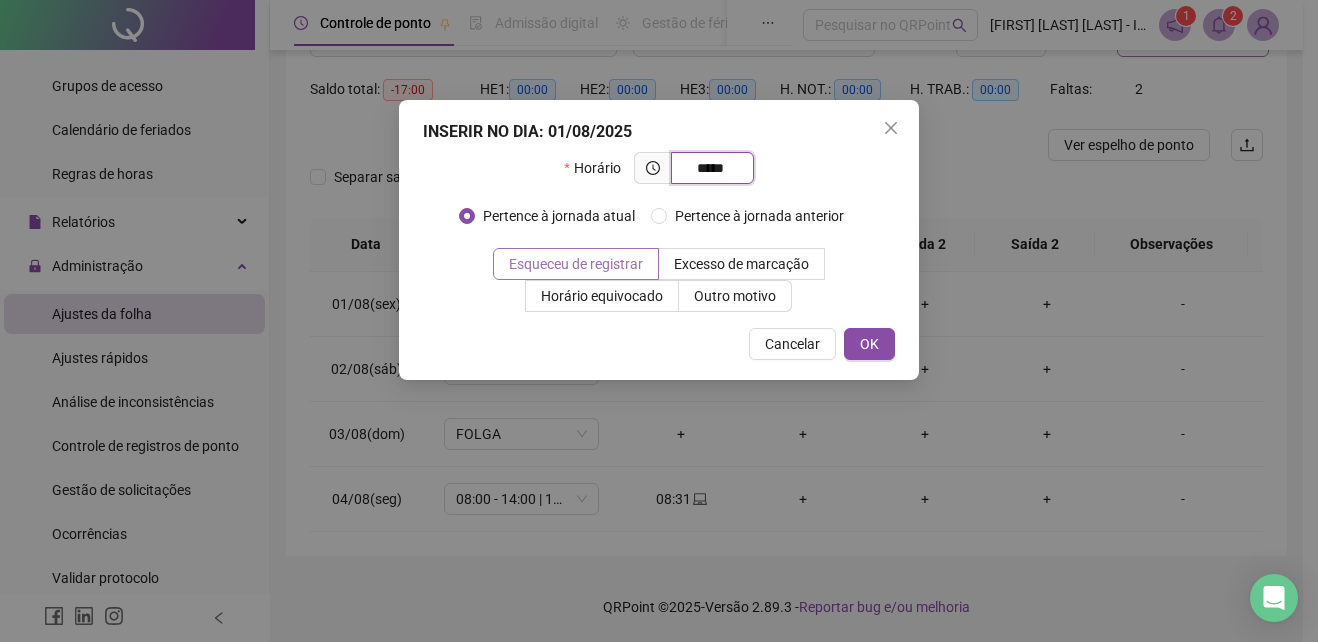 type on "*****" 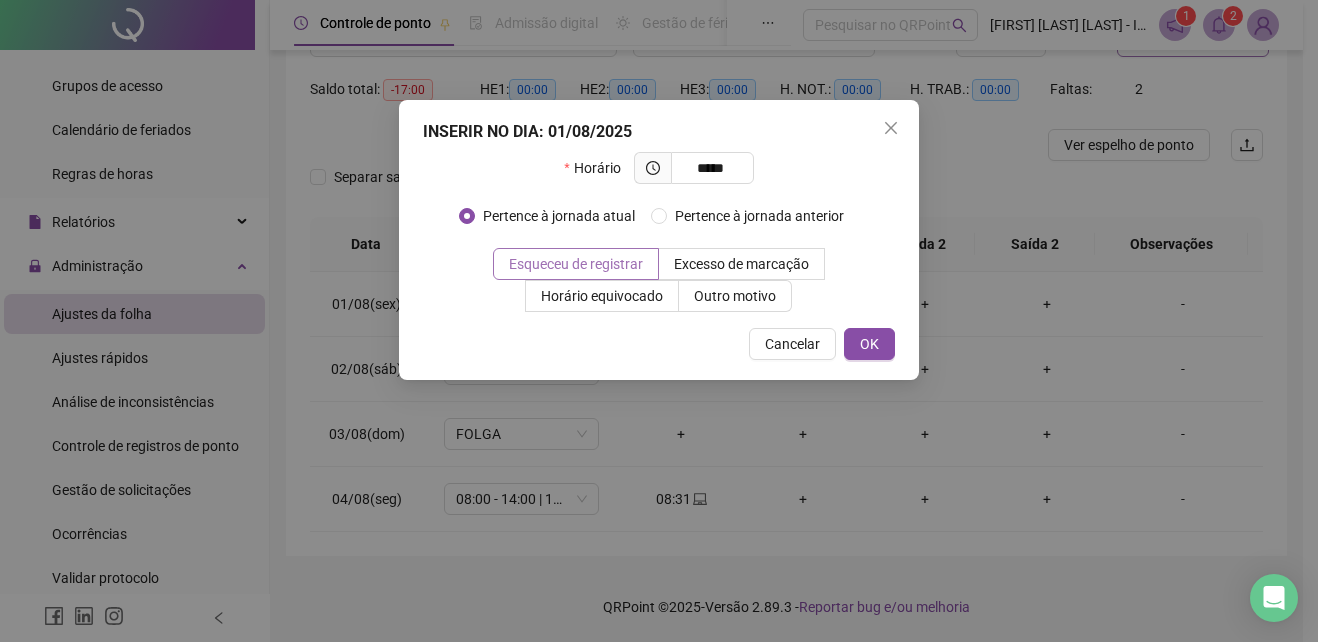 click on "Esqueceu de registrar" at bounding box center [576, 264] 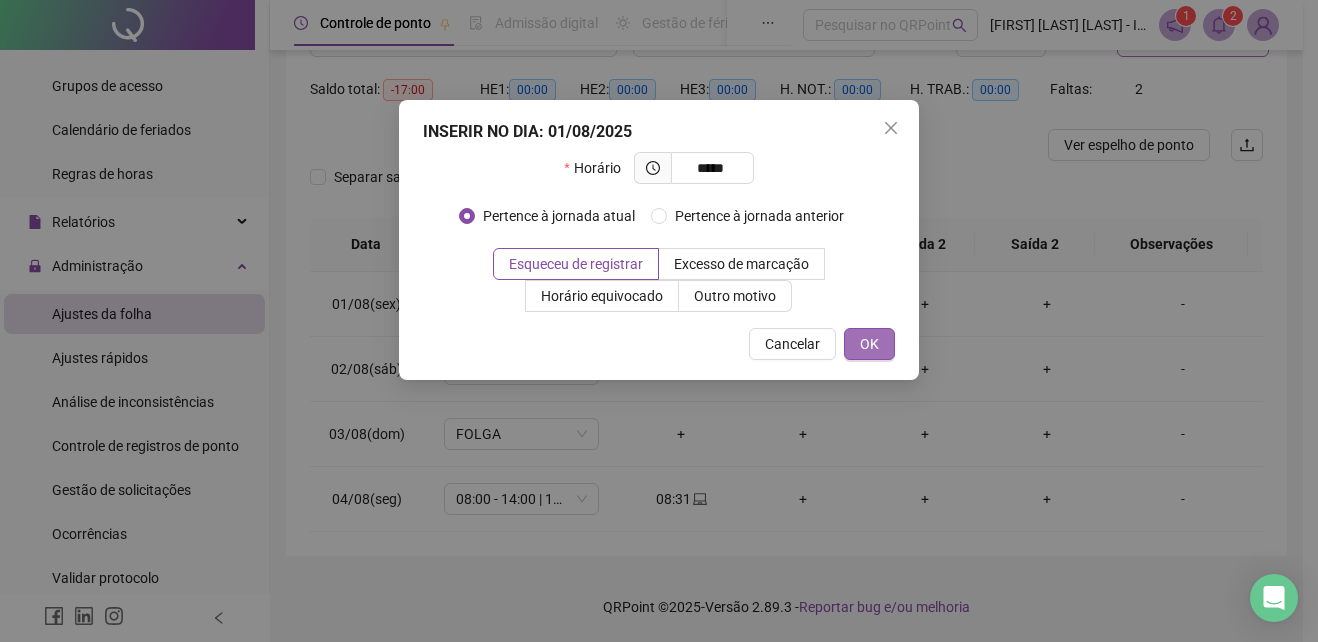click on "OK" at bounding box center [869, 344] 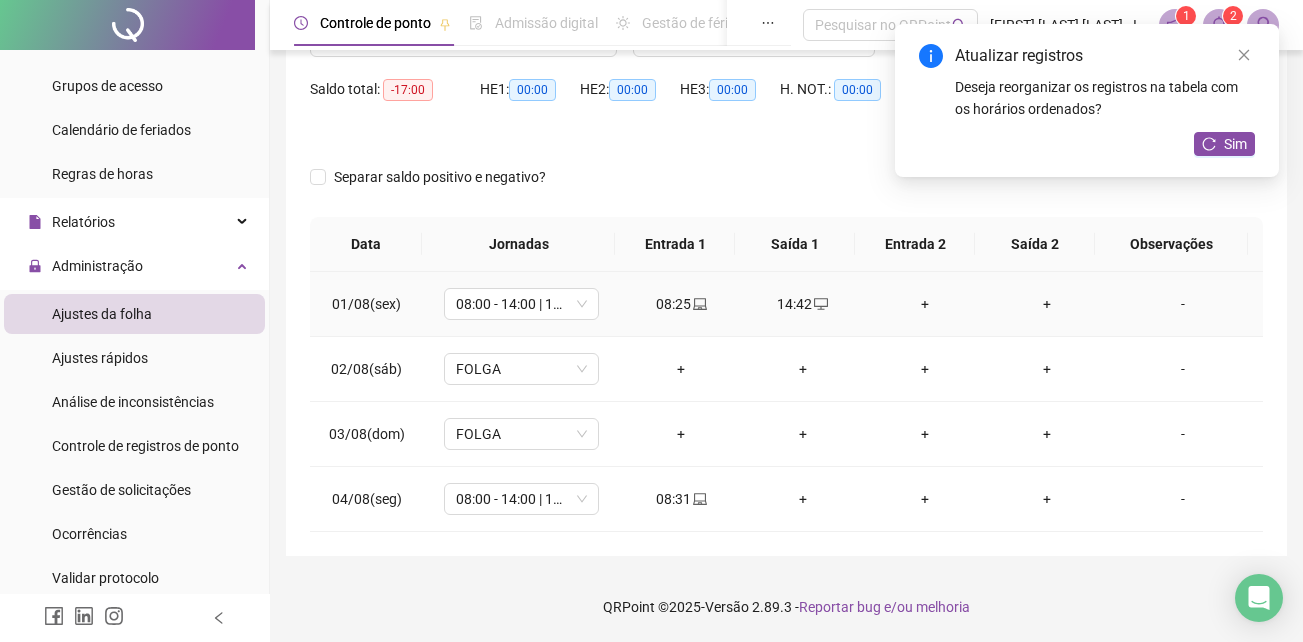 click on "+" at bounding box center [925, 304] 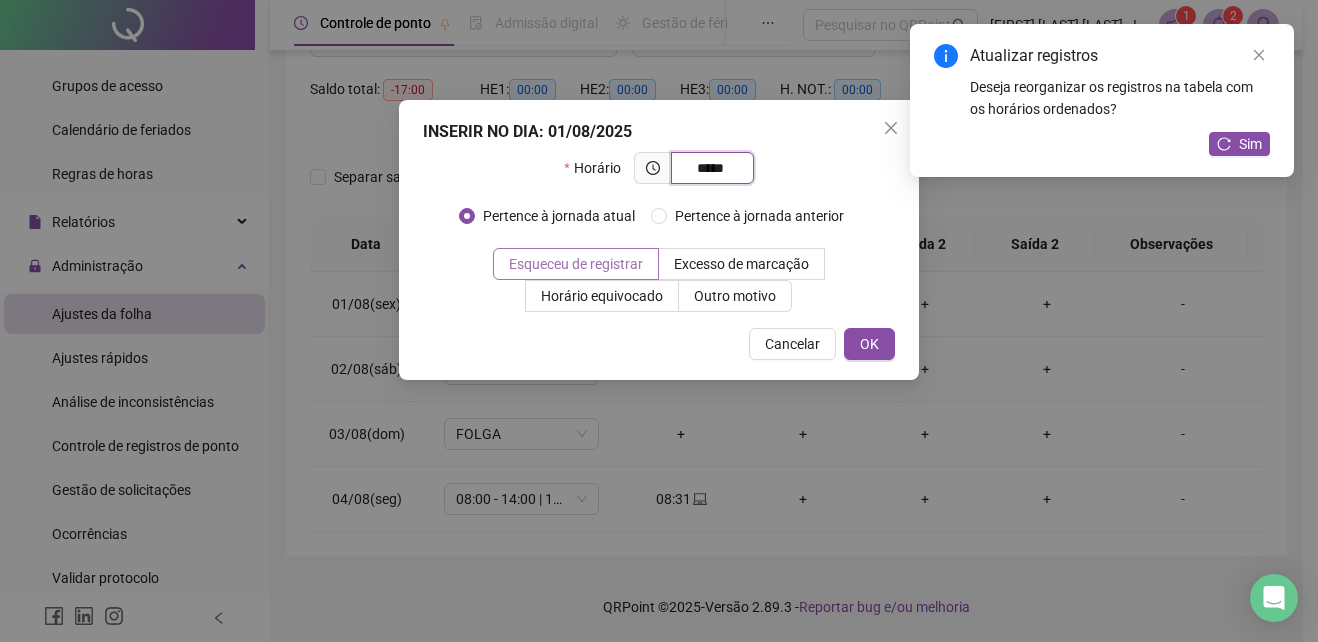 type on "*****" 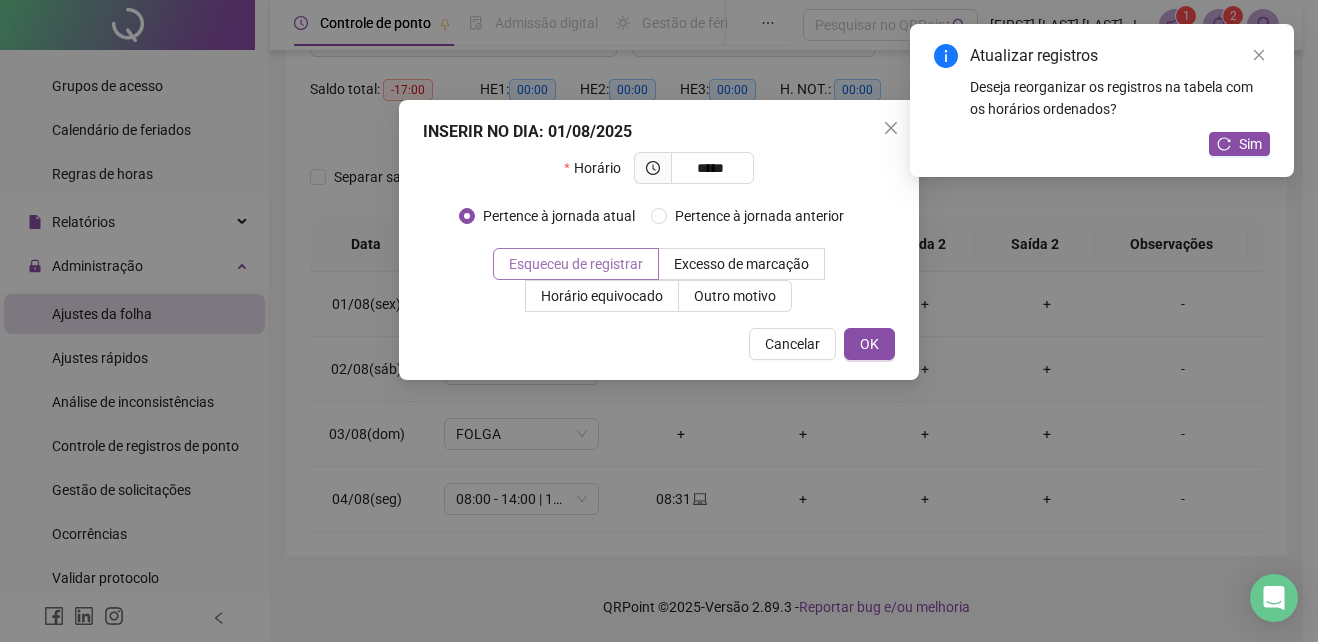 click on "Esqueceu de registrar" at bounding box center (576, 264) 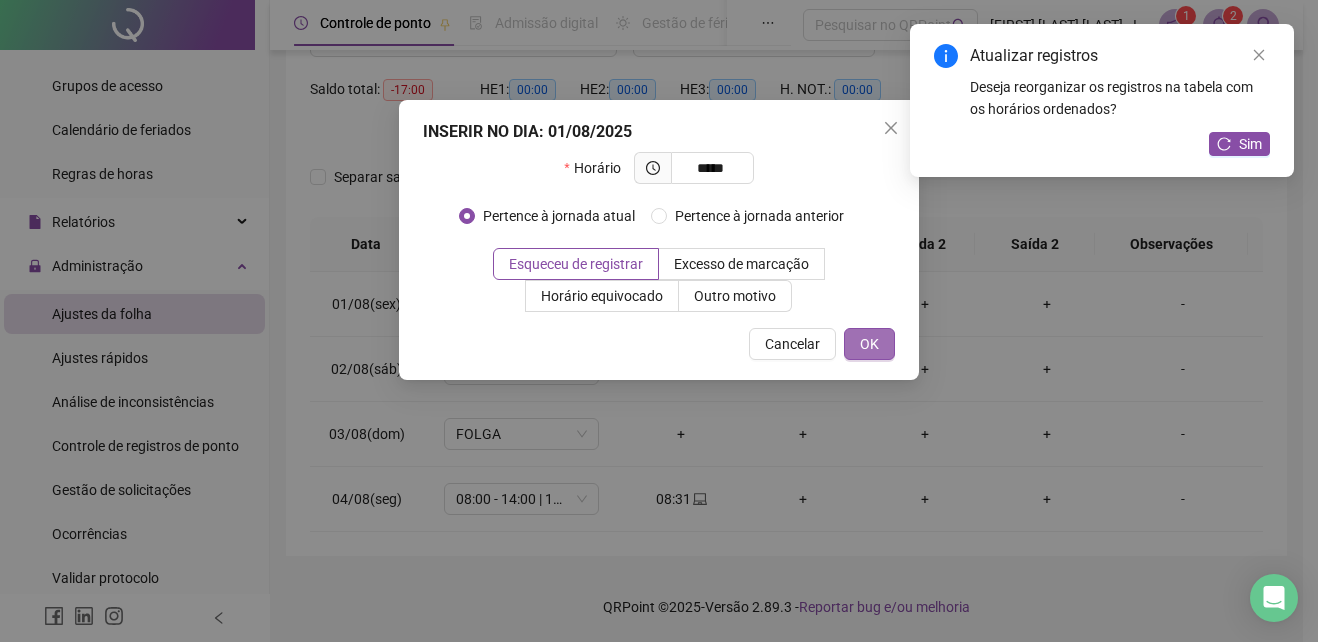 click on "OK" at bounding box center [869, 344] 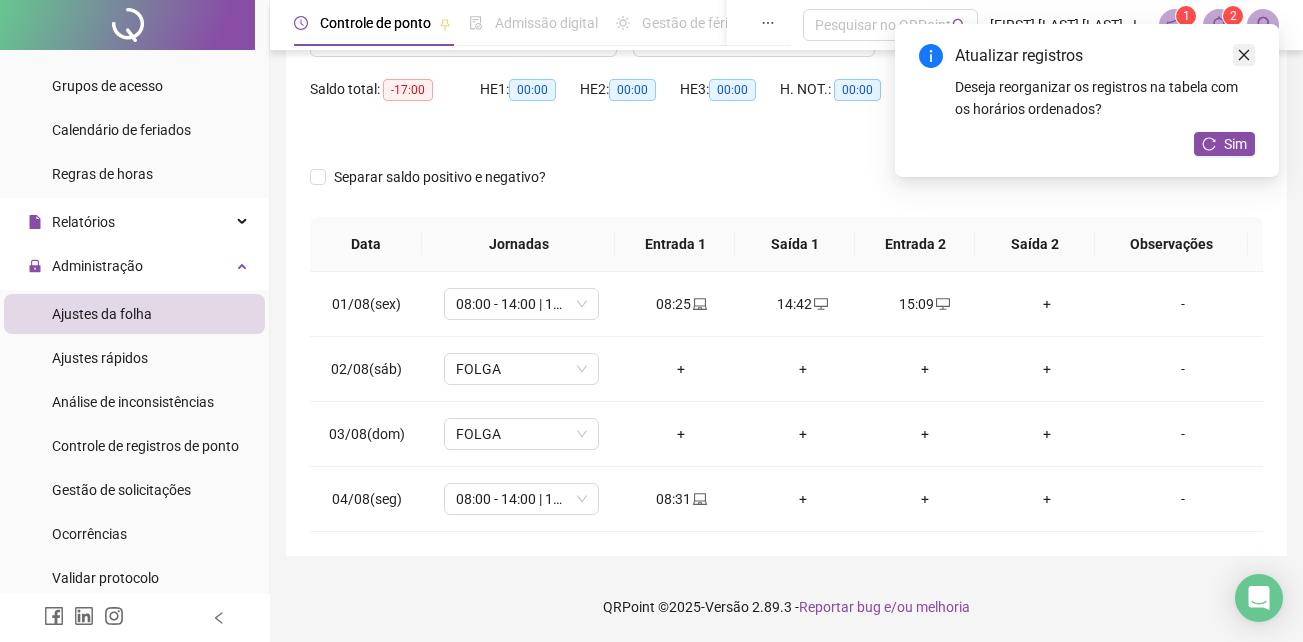click 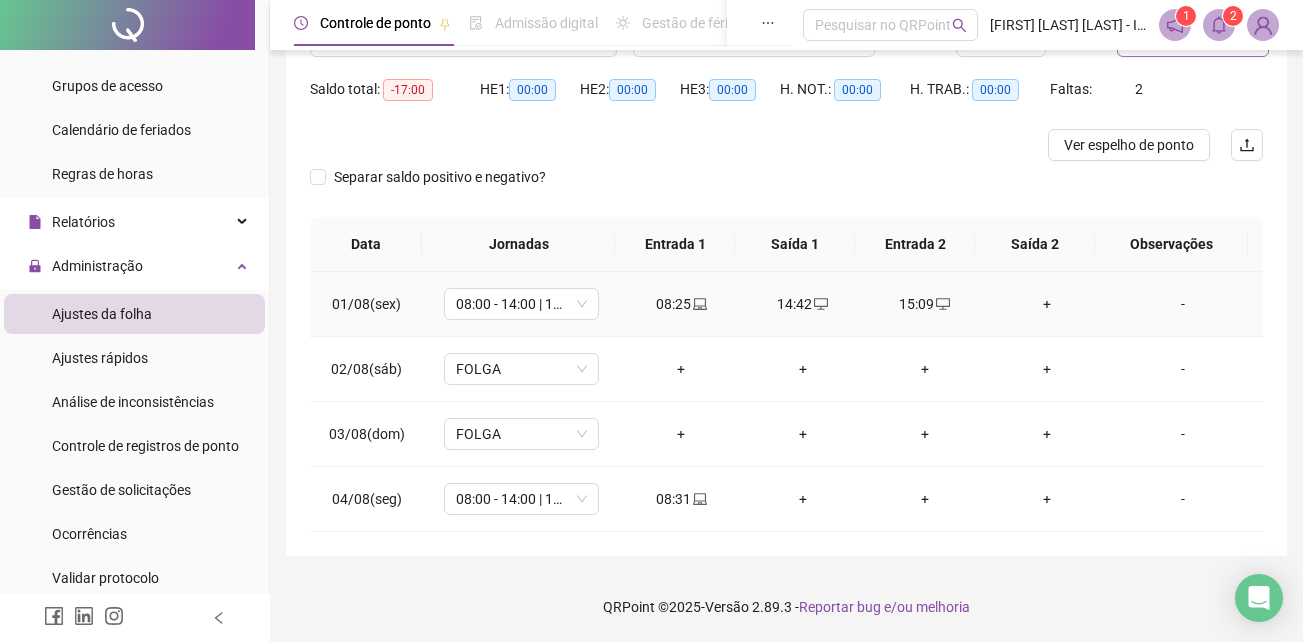 click on "+" at bounding box center (1047, 304) 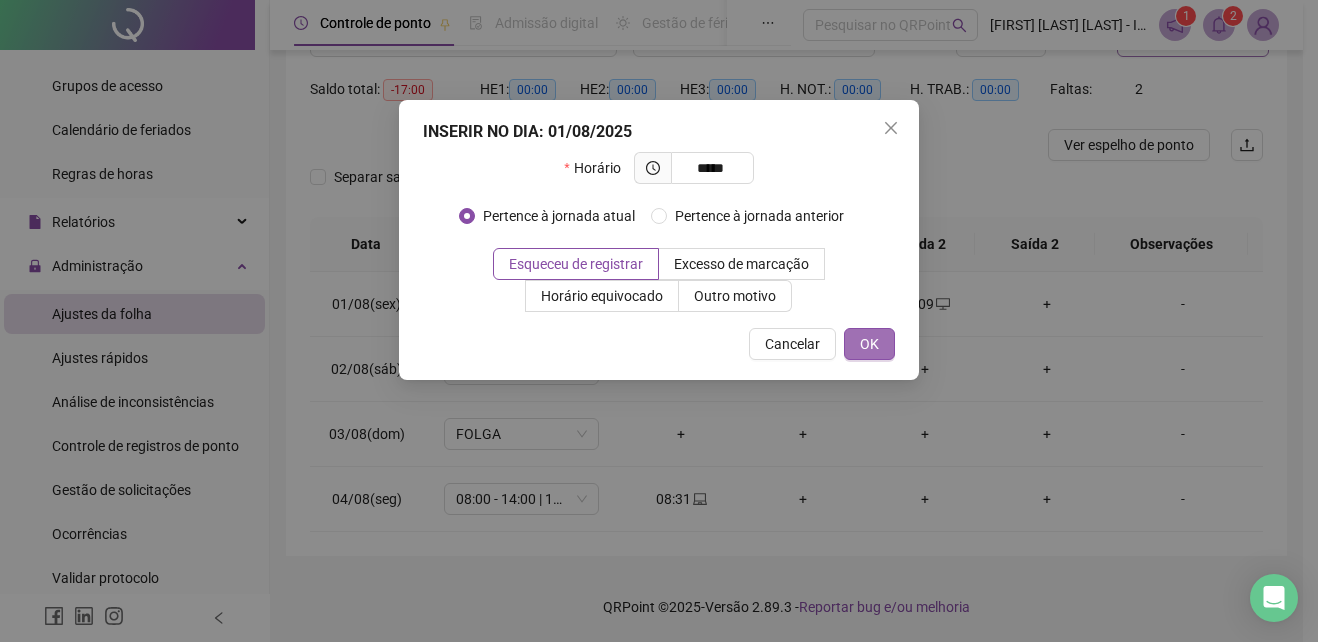 type on "*****" 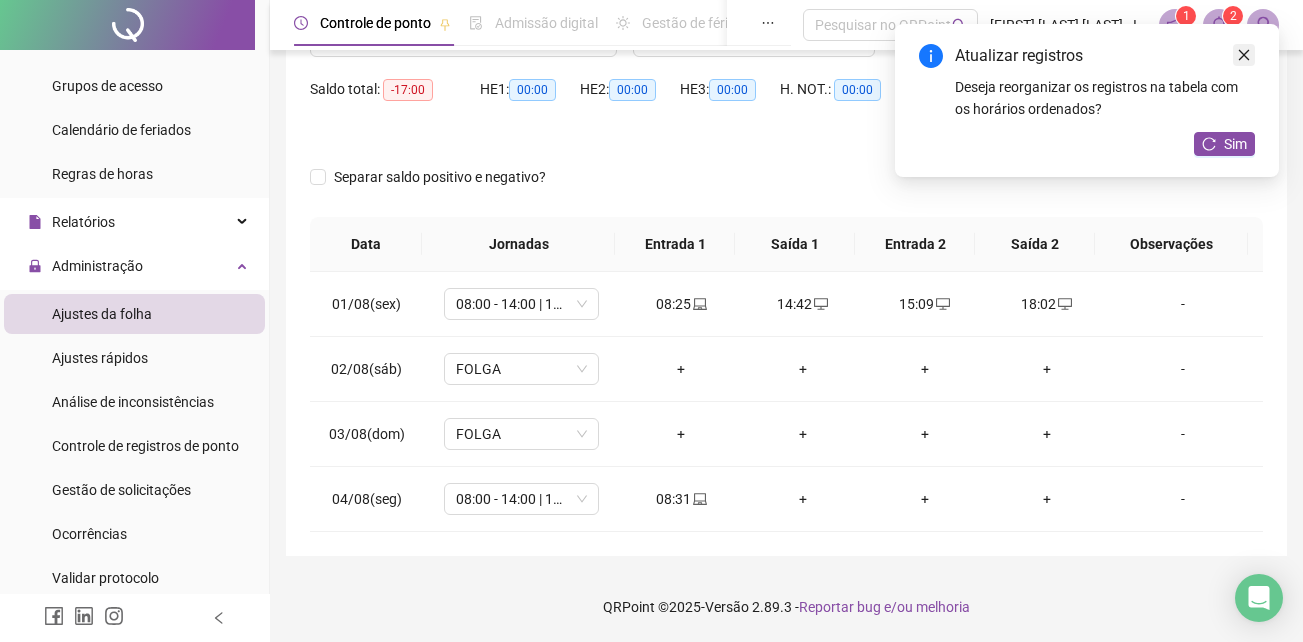 click 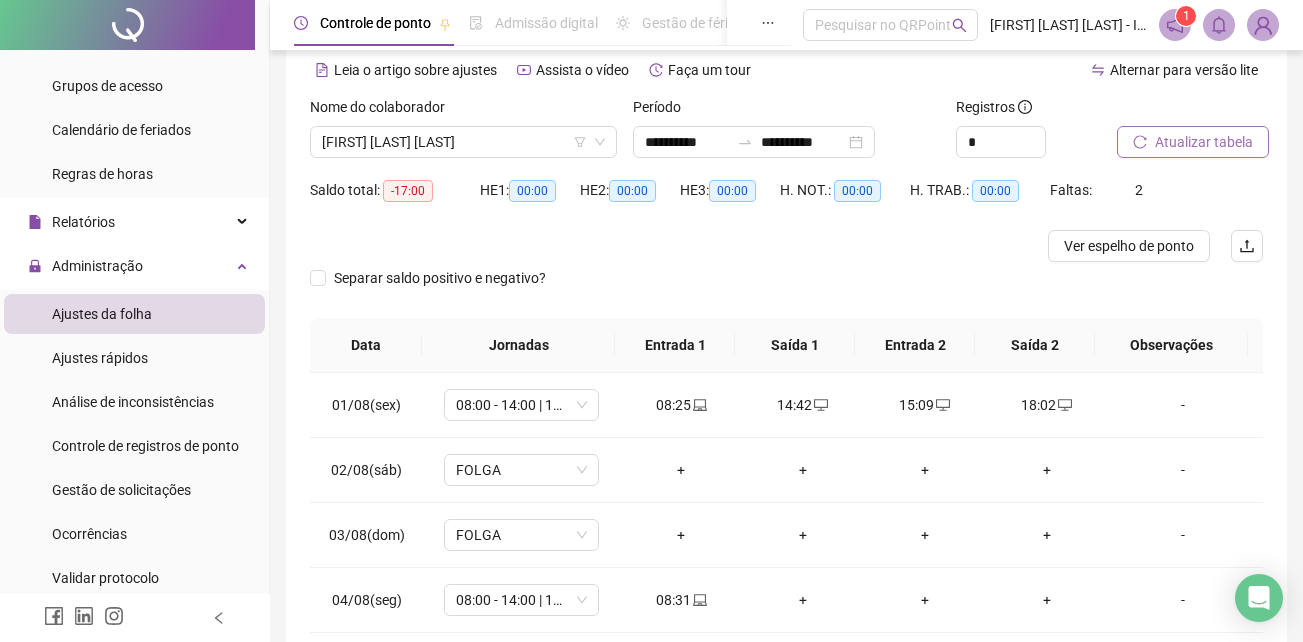 scroll, scrollTop: 0, scrollLeft: 0, axis: both 